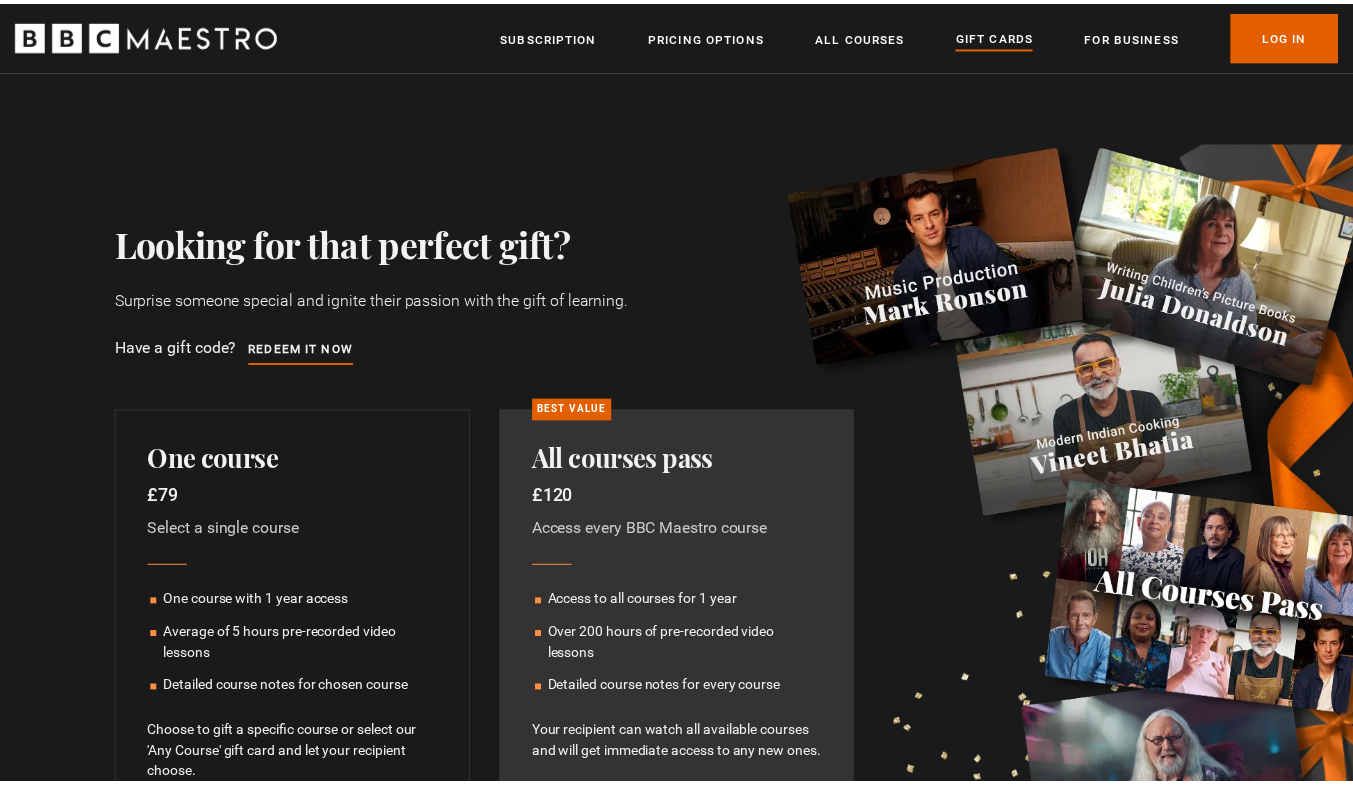 scroll, scrollTop: 0, scrollLeft: 0, axis: both 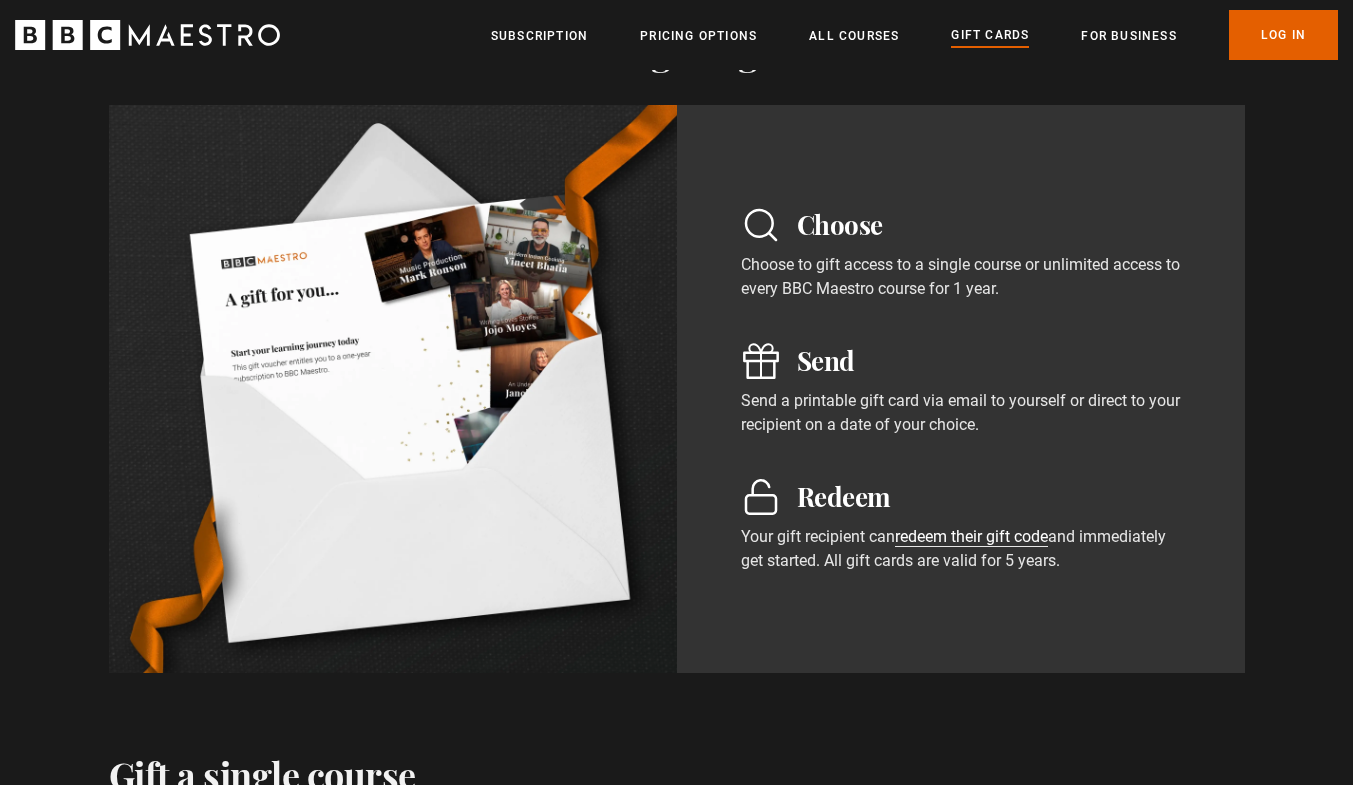 click on "redeem their gift code" at bounding box center [971, 537] 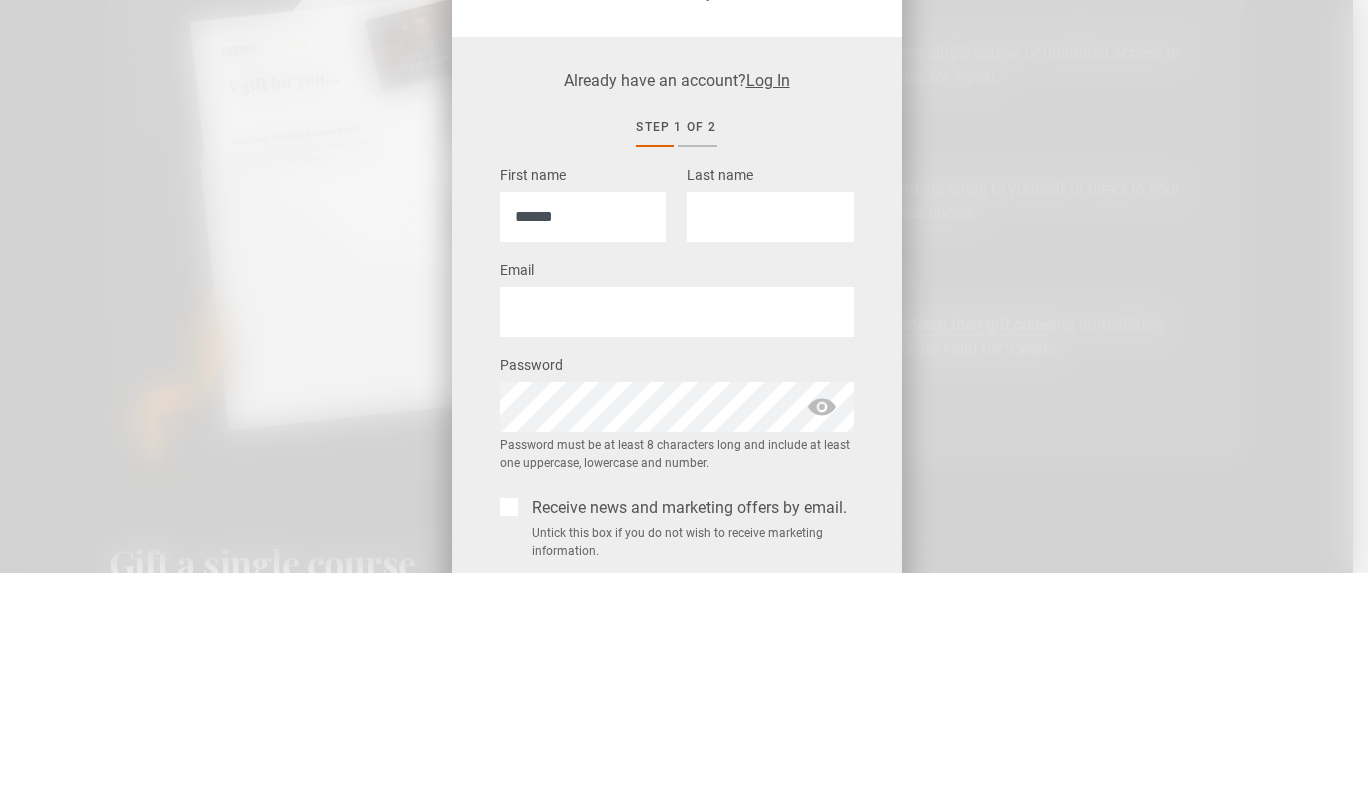 type on "******" 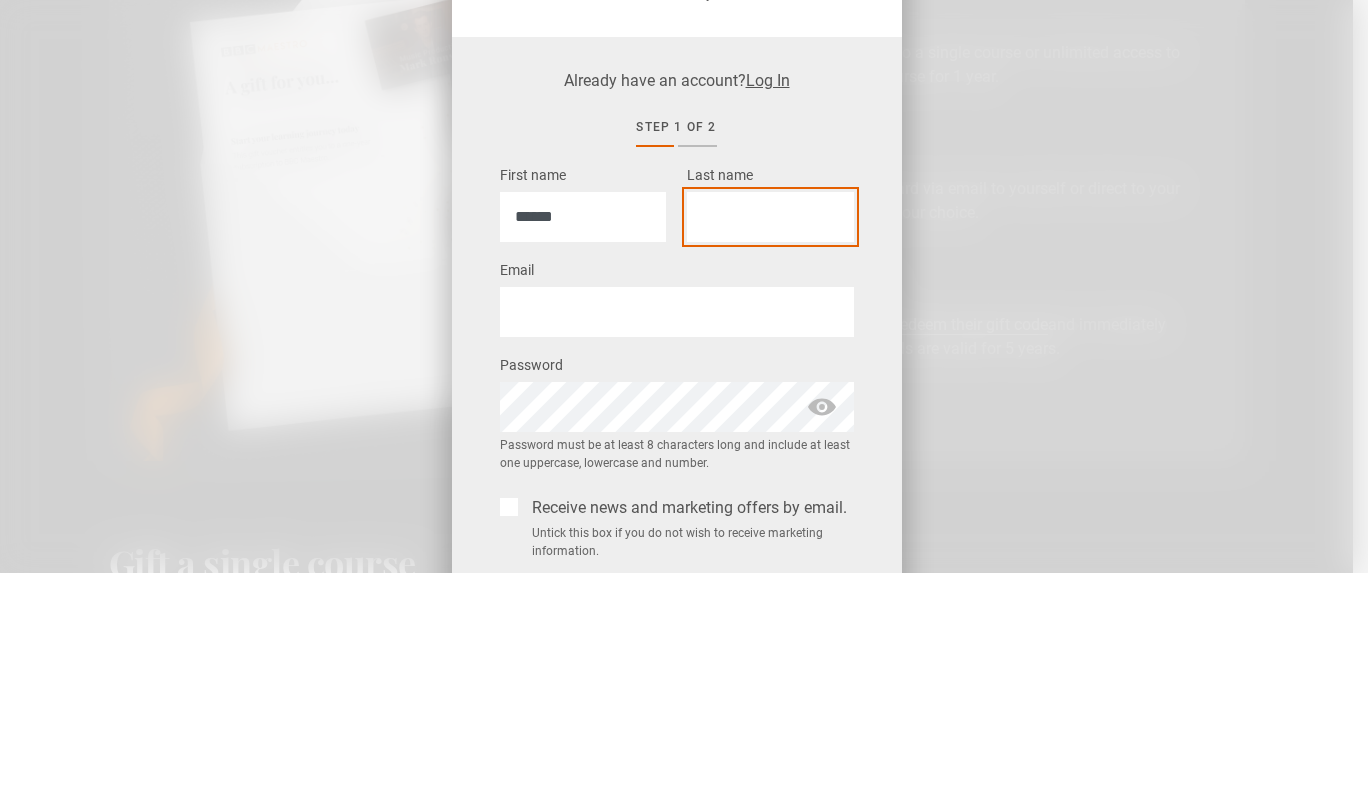 click on "Last name  *" at bounding box center (770, 429) 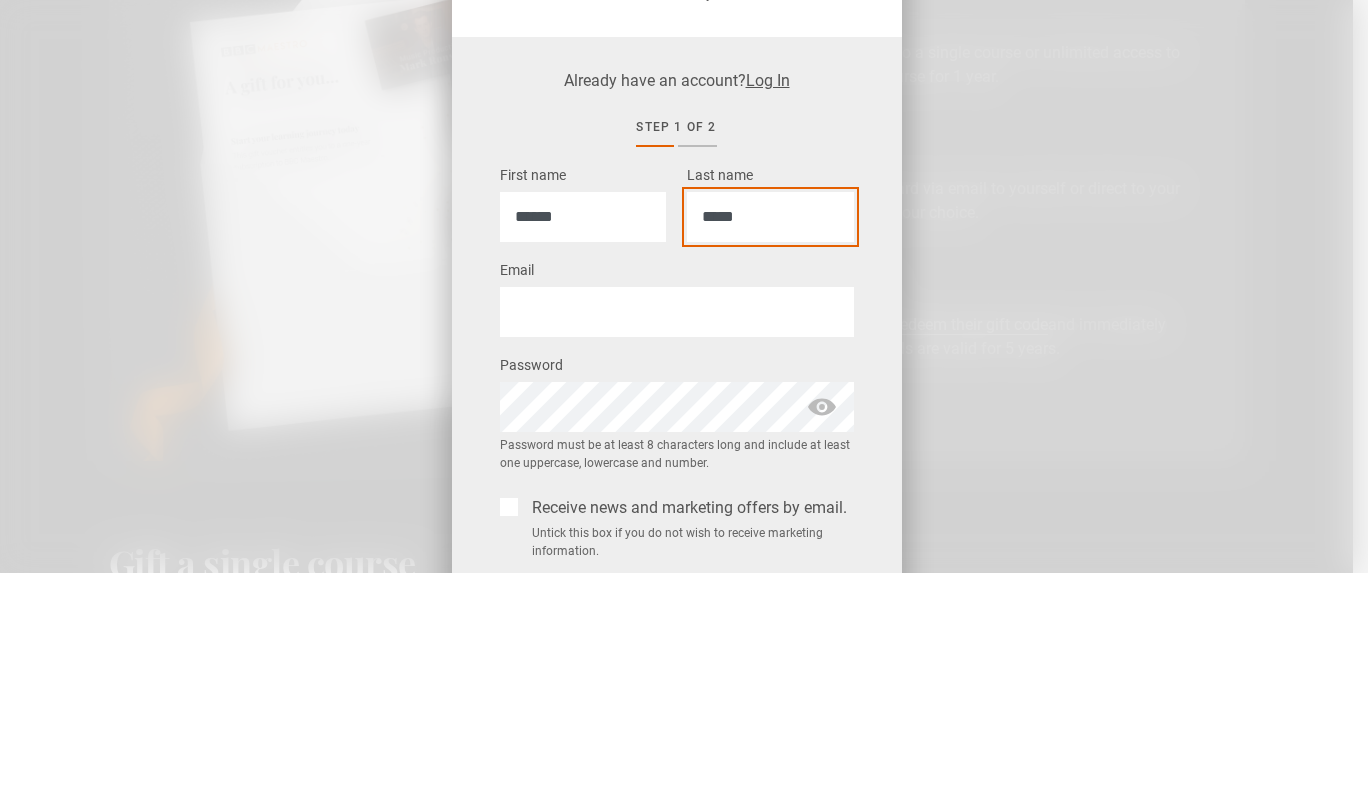 type on "*****" 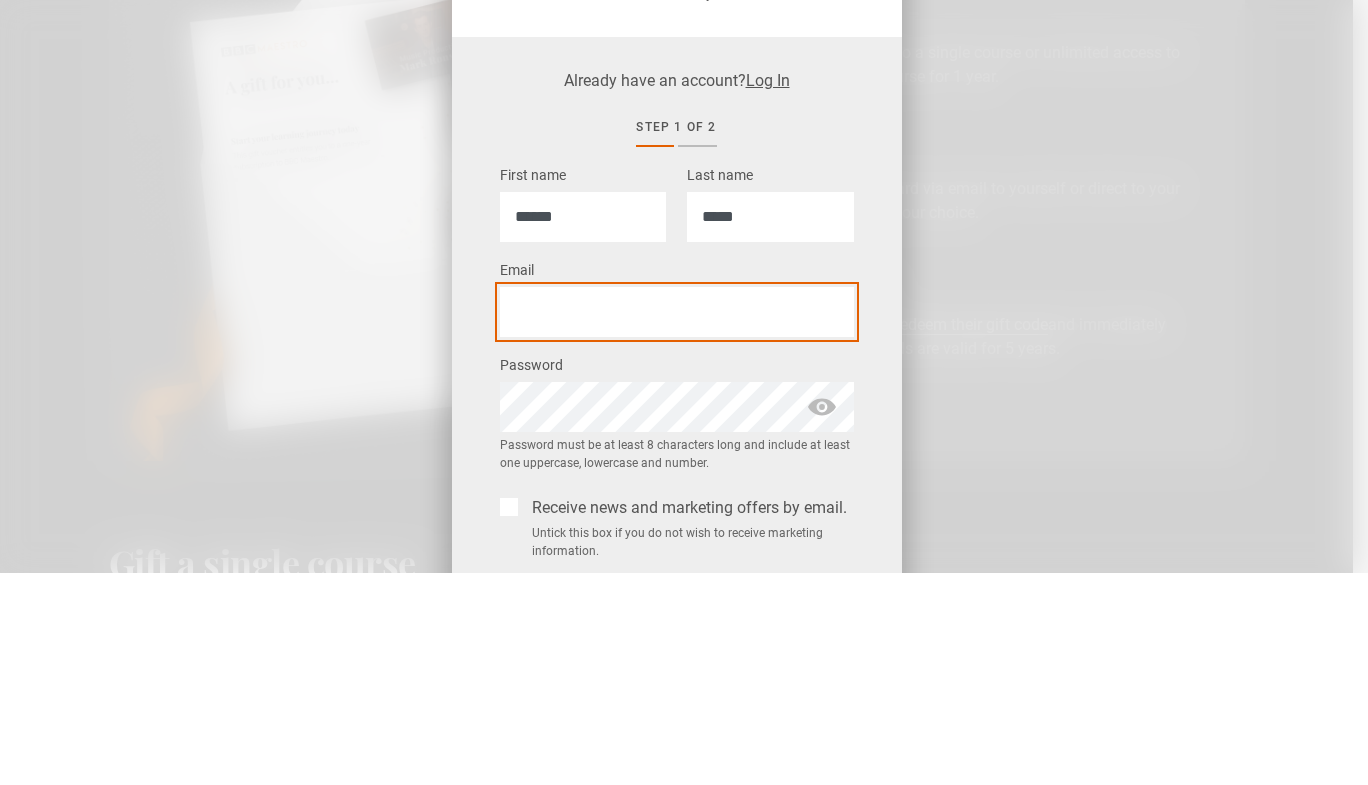 click on "Email  *" at bounding box center [677, 524] 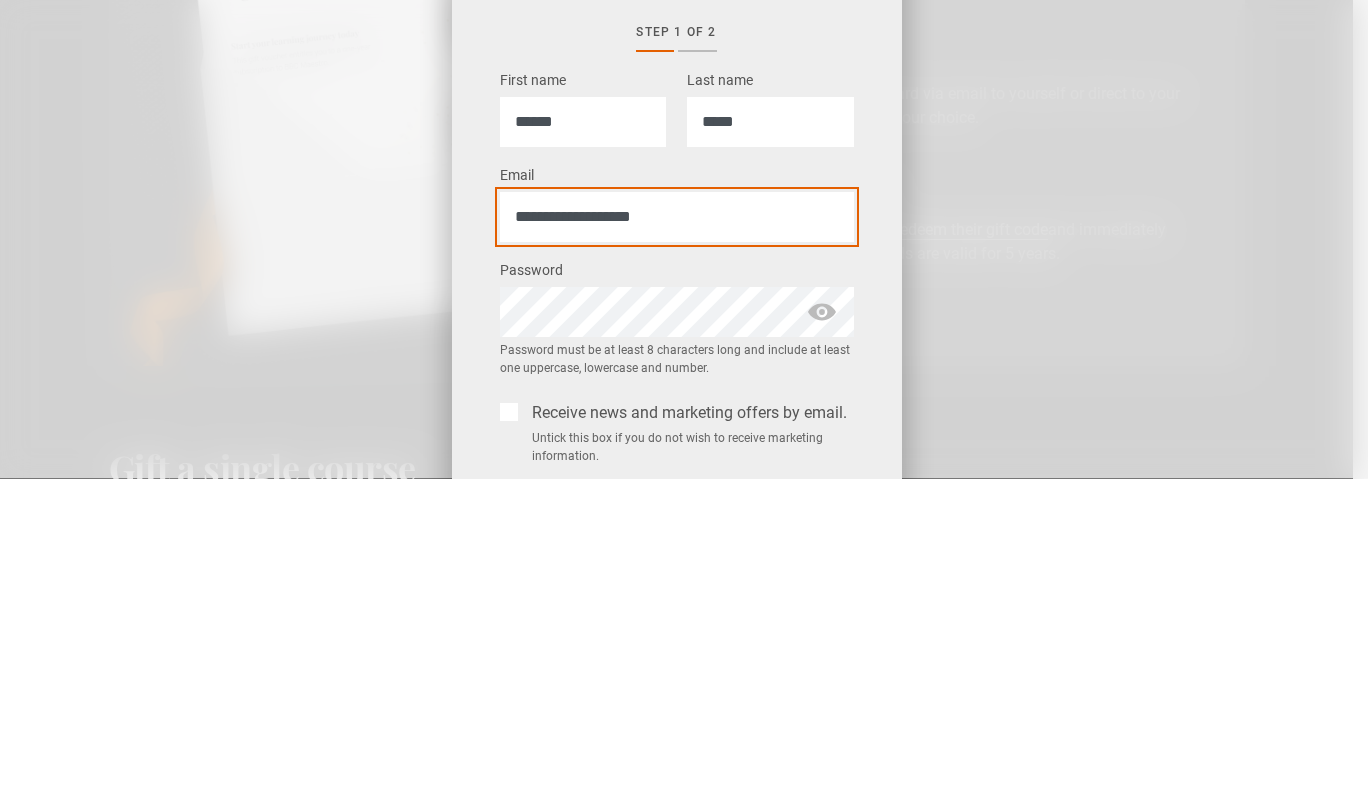 type on "**********" 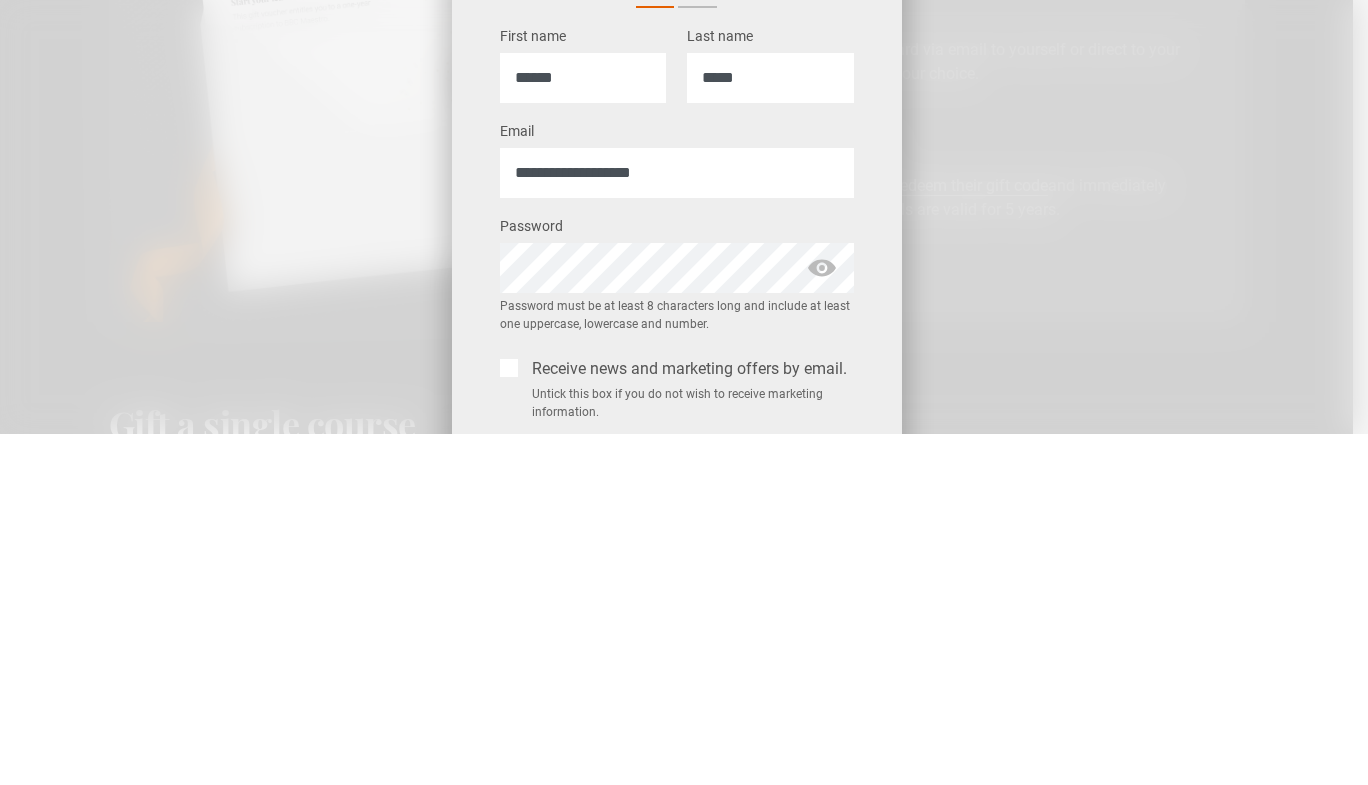 click at bounding box center [822, 619] 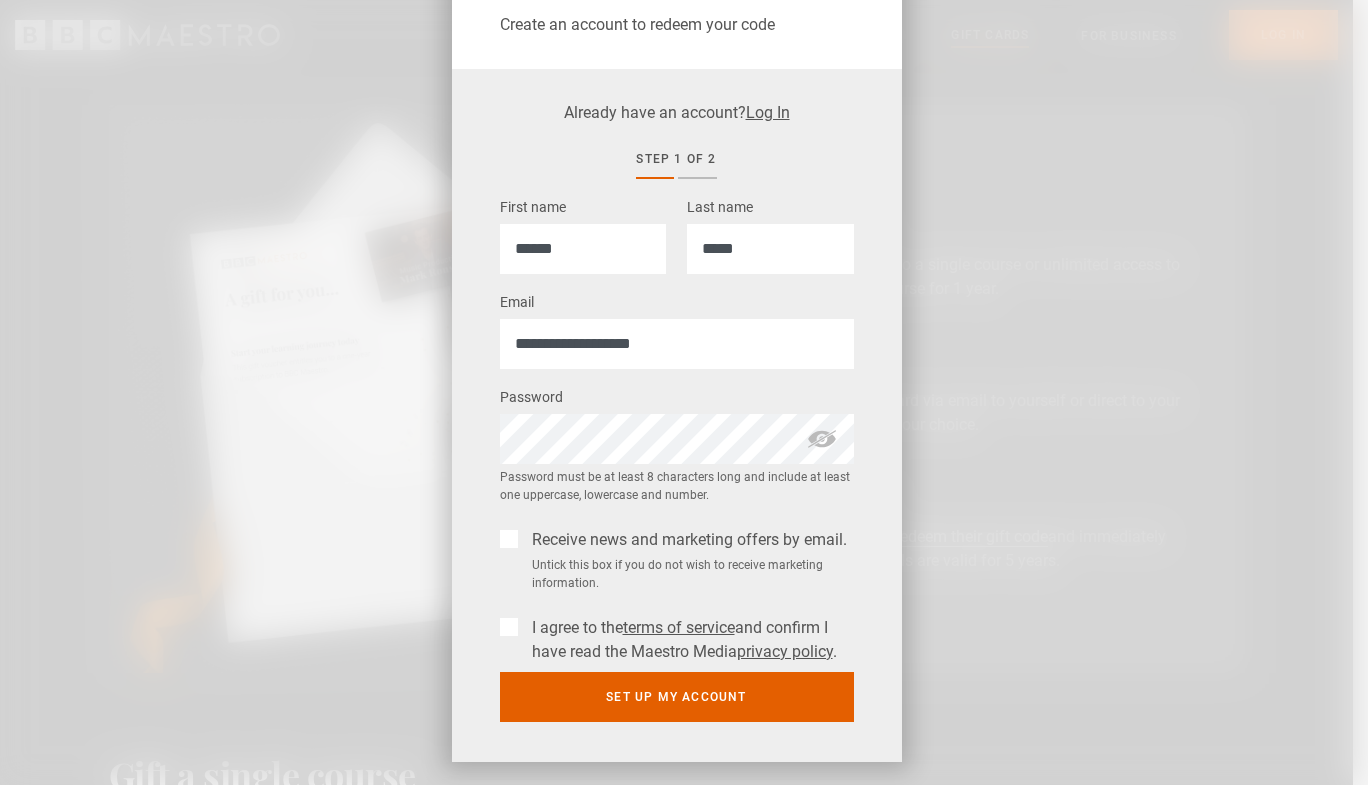 scroll, scrollTop: 204, scrollLeft: 0, axis: vertical 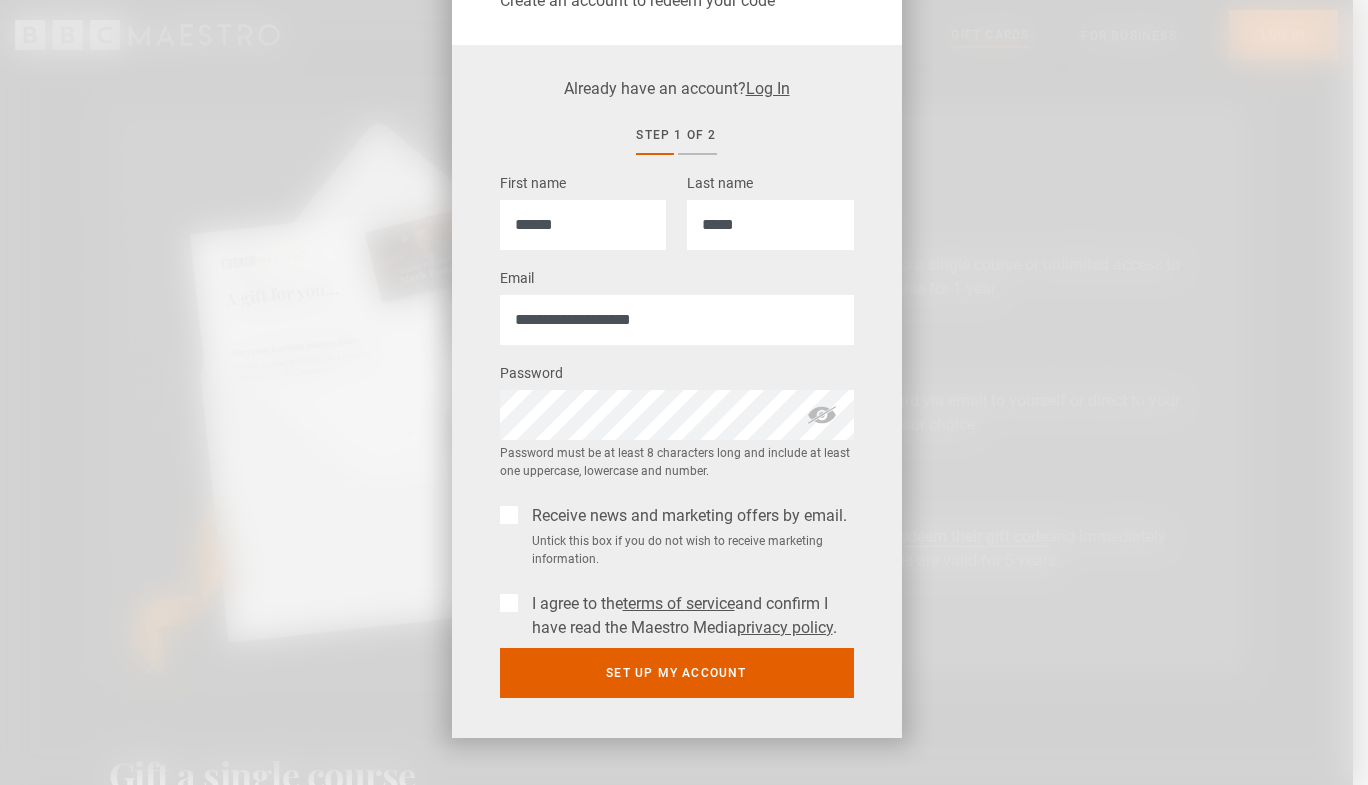 click on "I agree to the  terms of service  and confirm I have read the Maestro Media   privacy policy ." at bounding box center (689, 616) 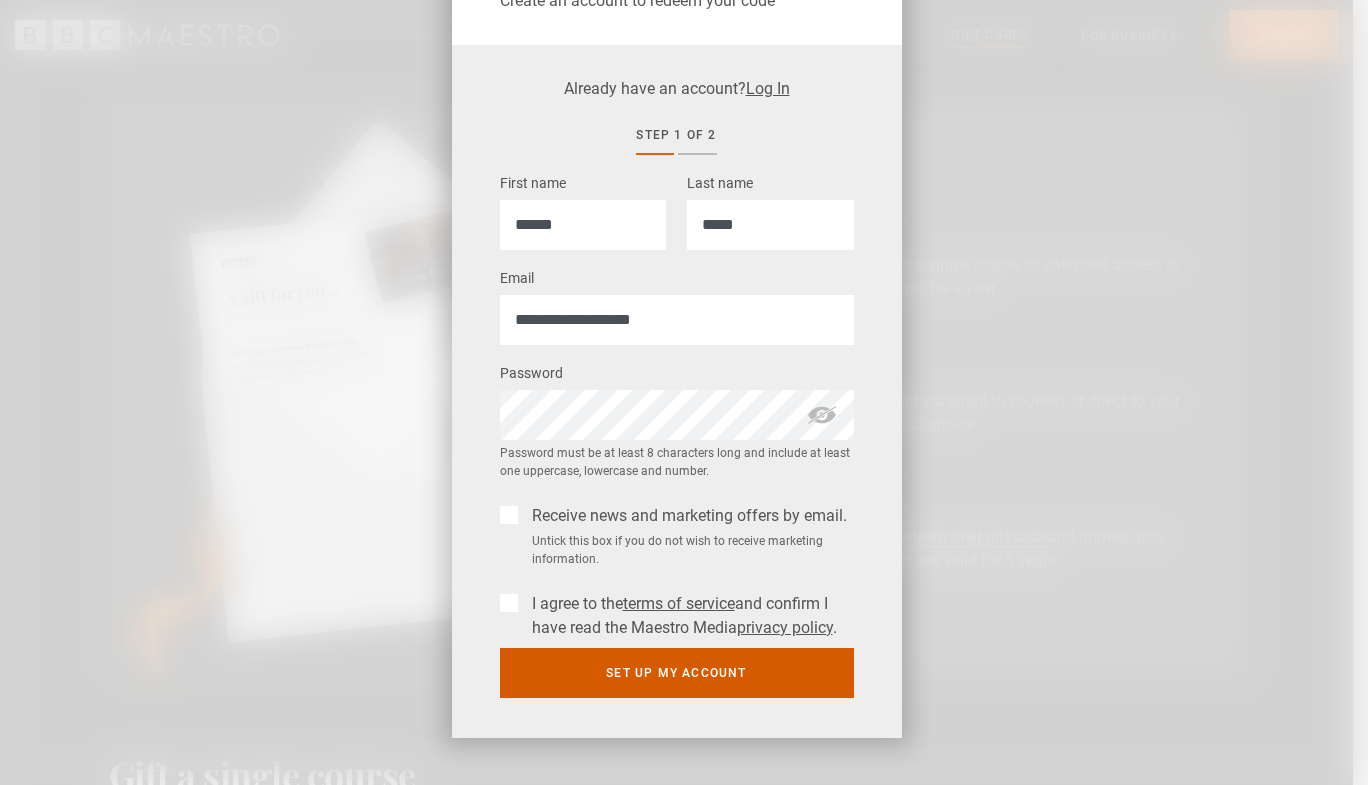 click on "Set up my account" at bounding box center [677, 673] 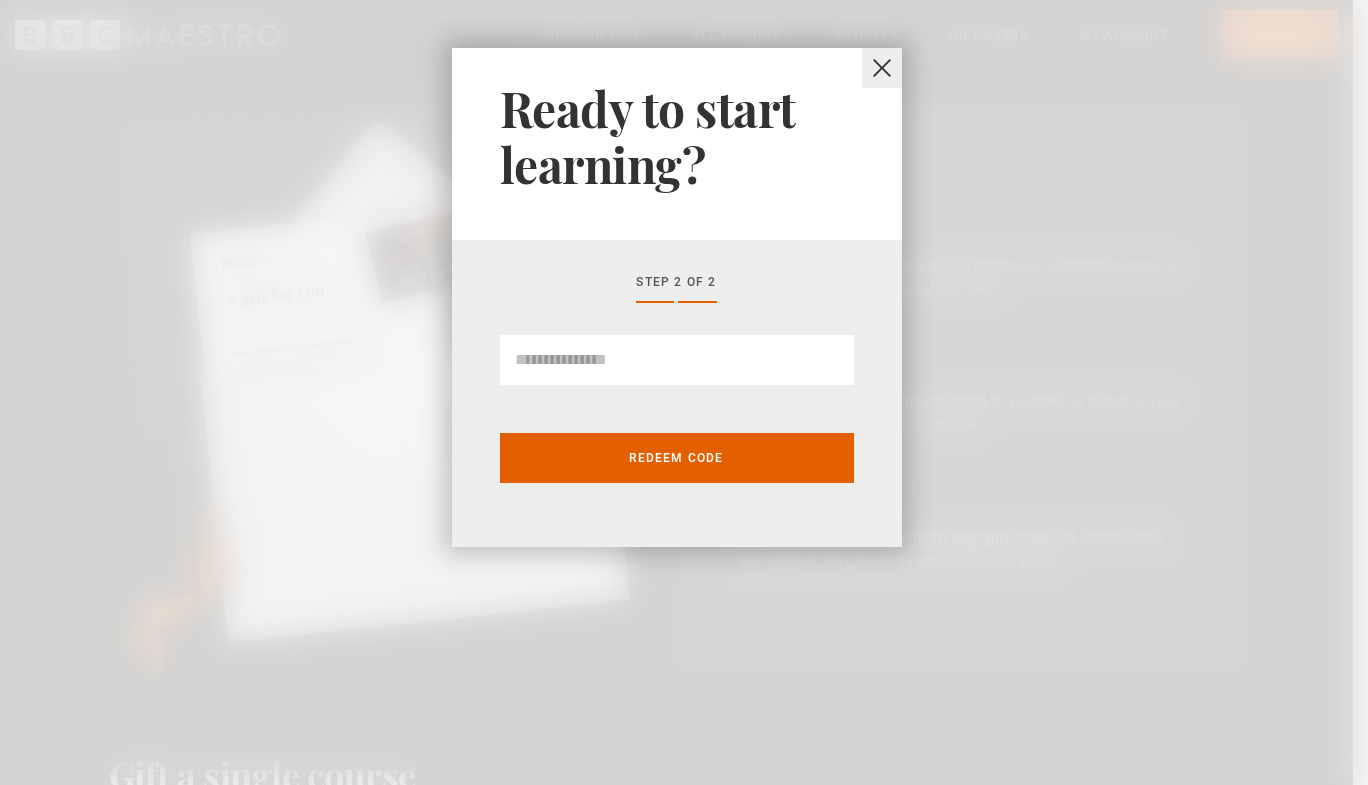 scroll, scrollTop: 0, scrollLeft: 0, axis: both 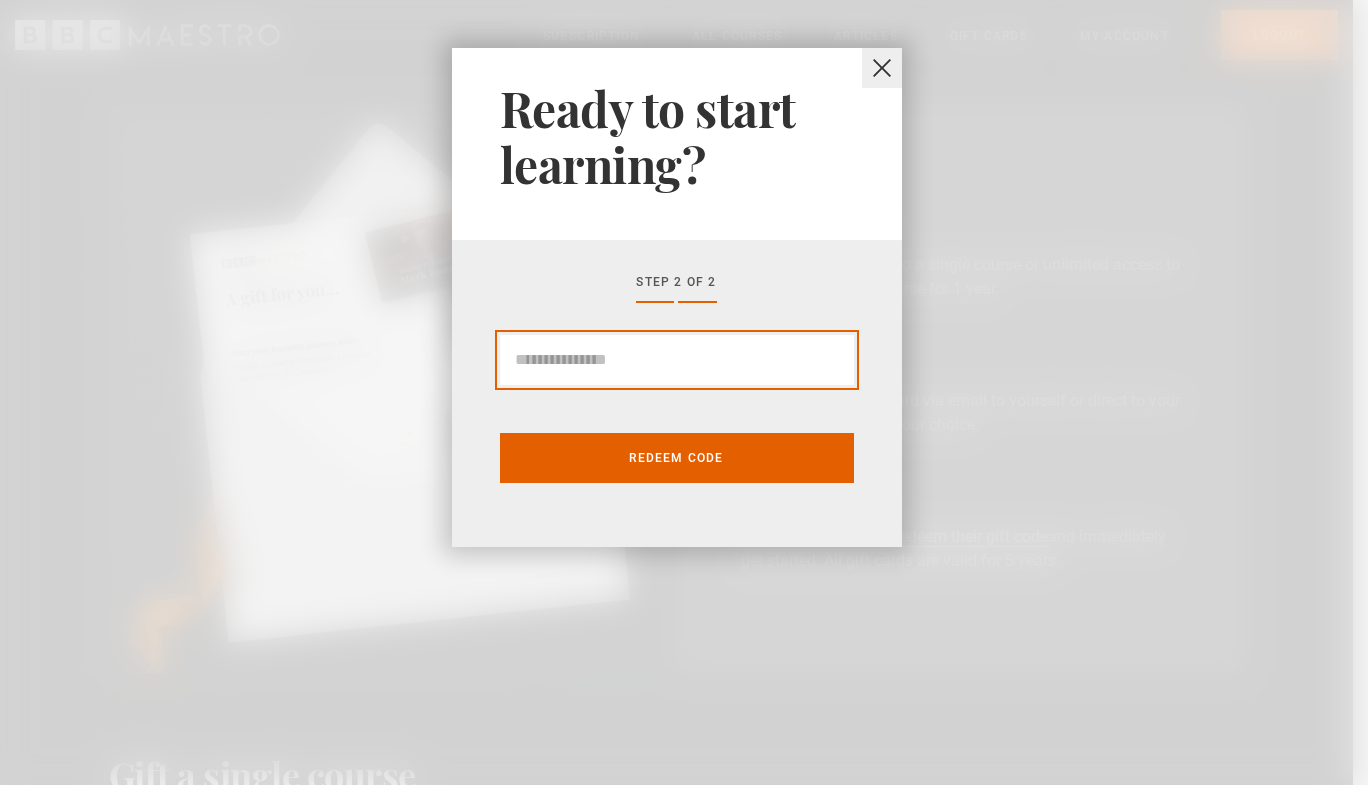 click at bounding box center (677, 360) 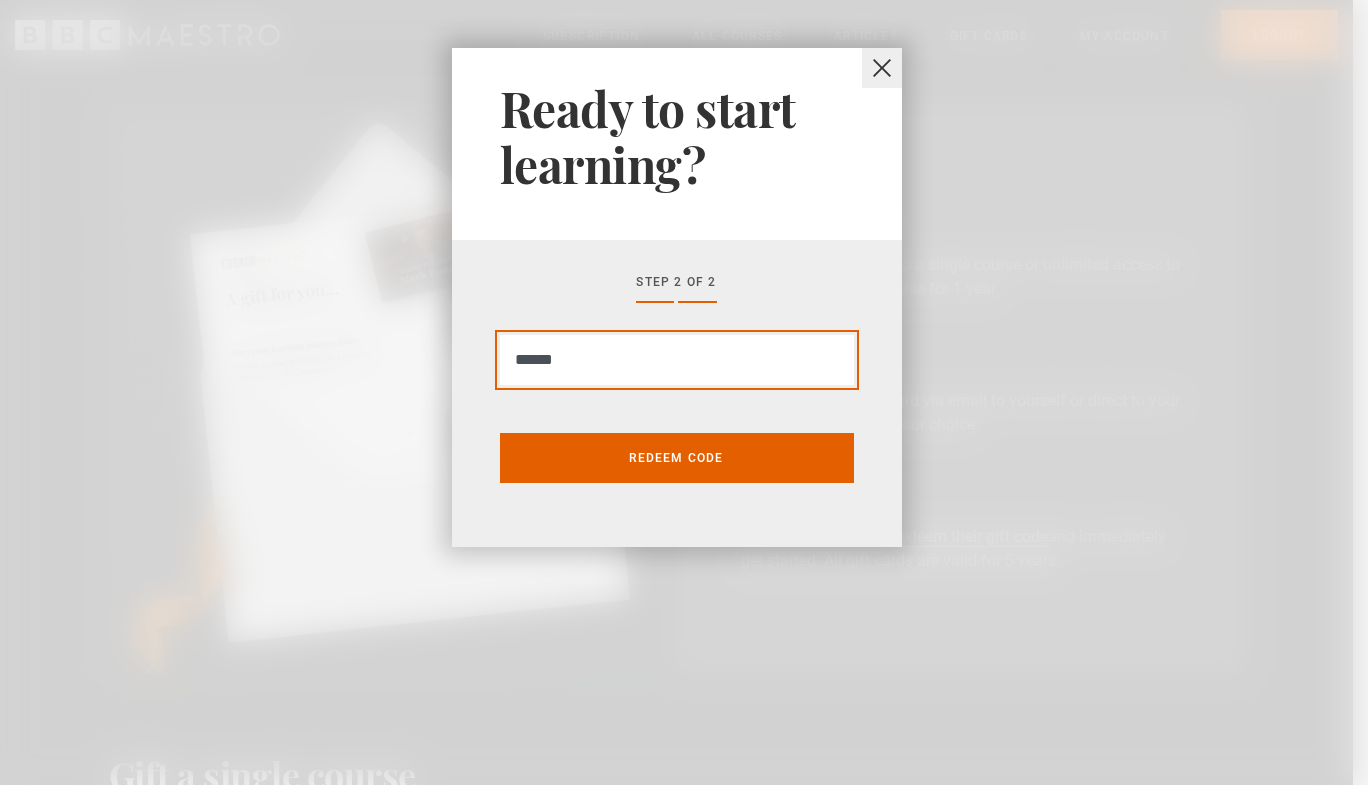 type on "******" 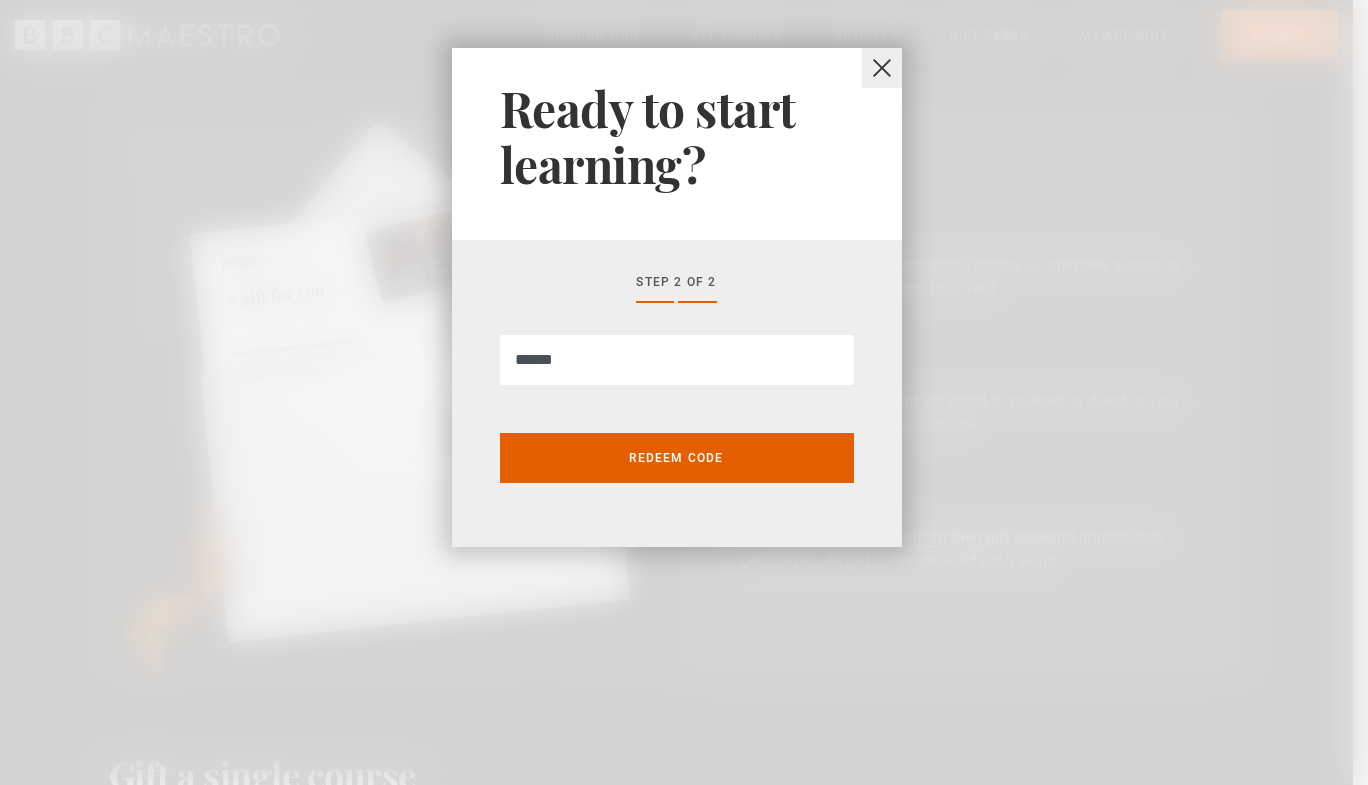 click on "Step 2 of 2" at bounding box center [677, 295] 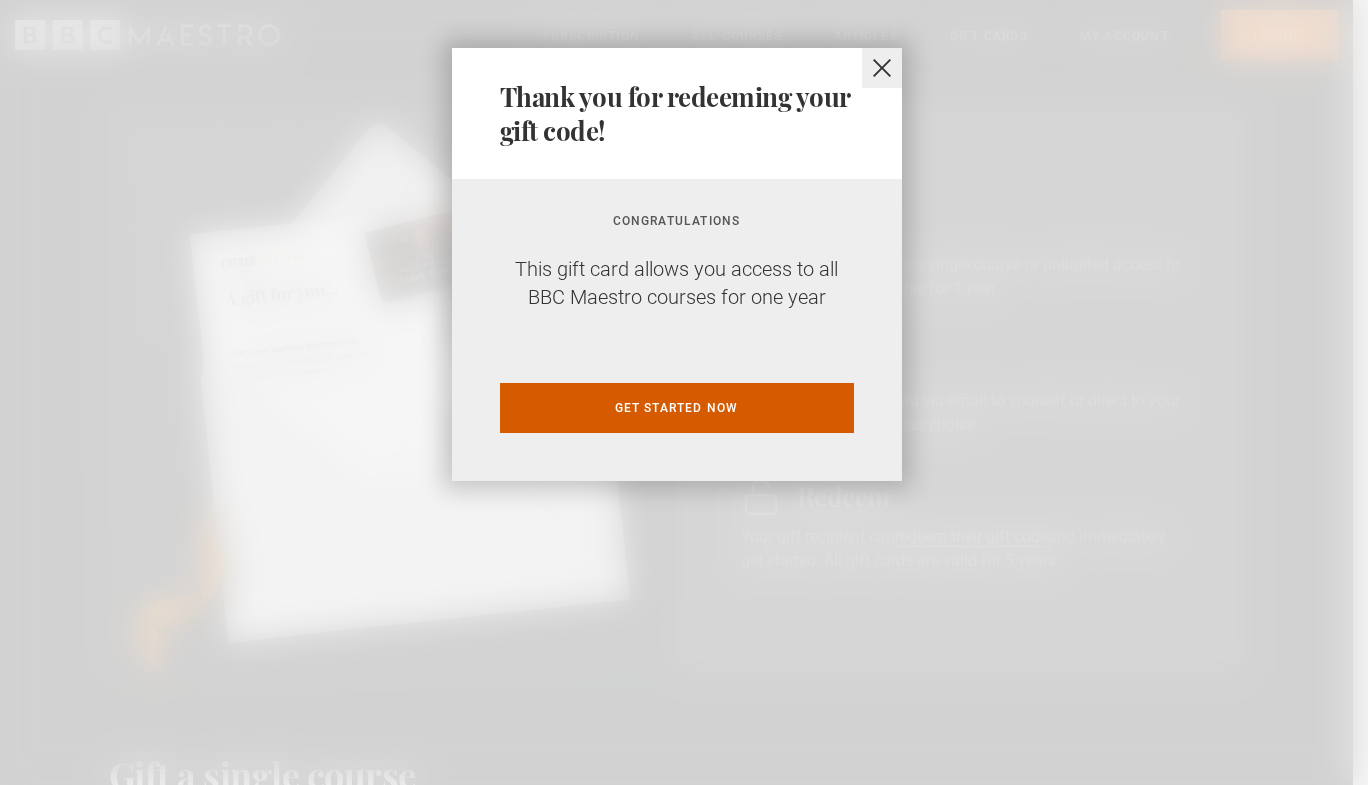 click on "Get started now" at bounding box center (677, 408) 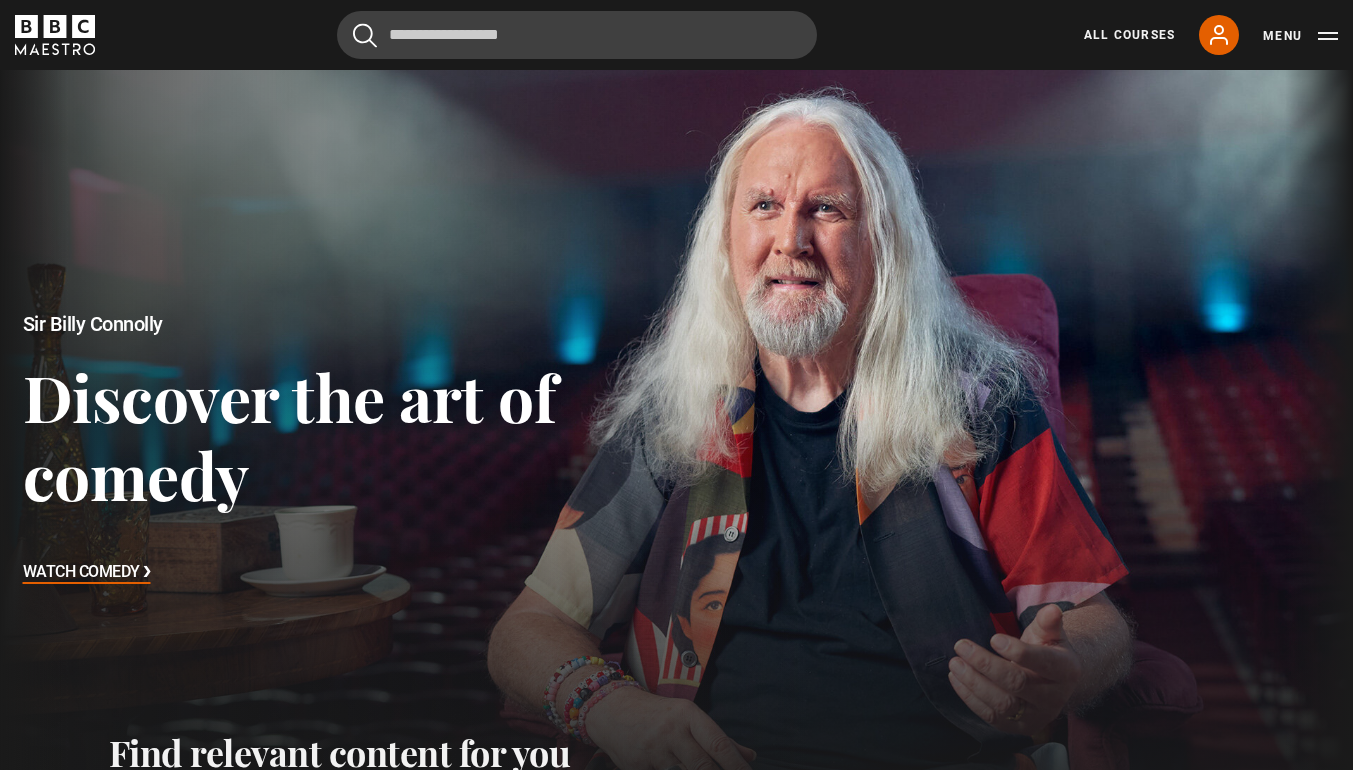 scroll, scrollTop: 663, scrollLeft: 0, axis: vertical 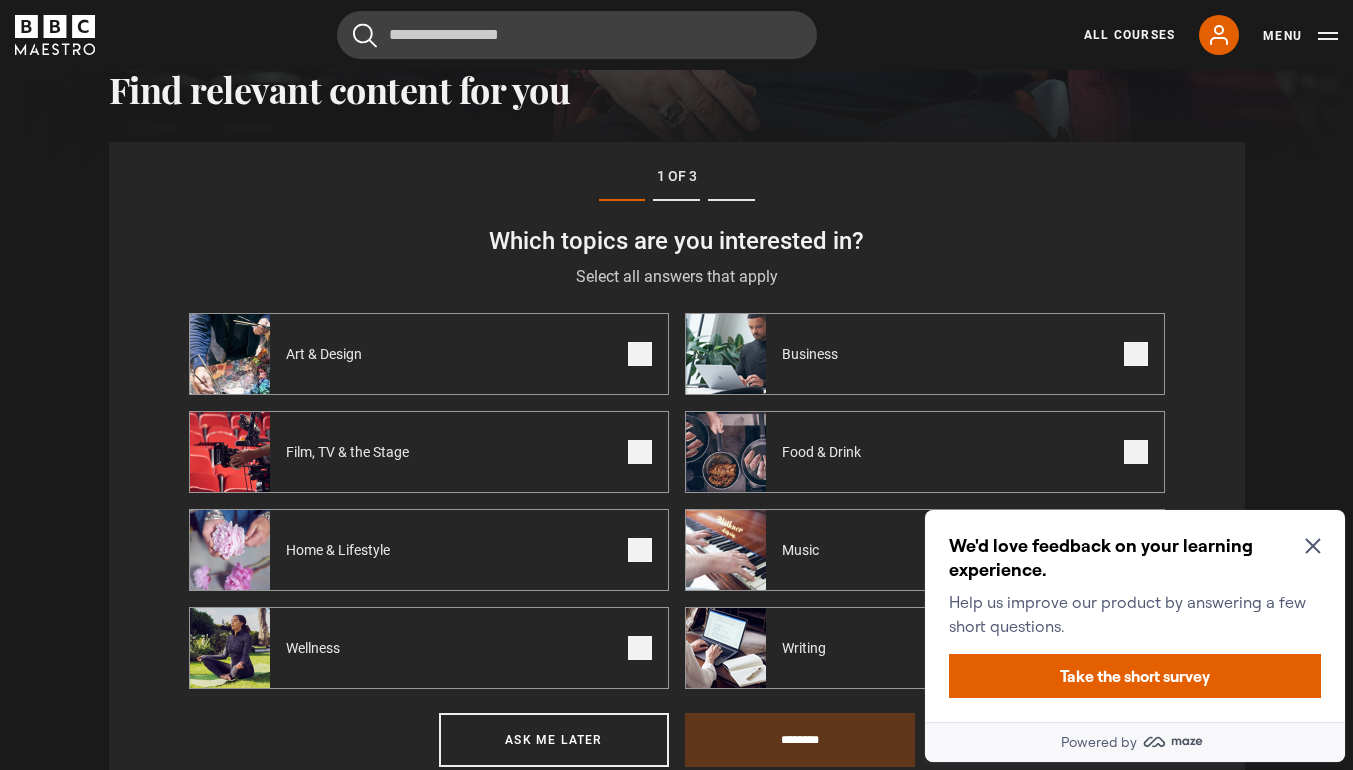 click on "Film, TV & the Stage" at bounding box center (429, 452) 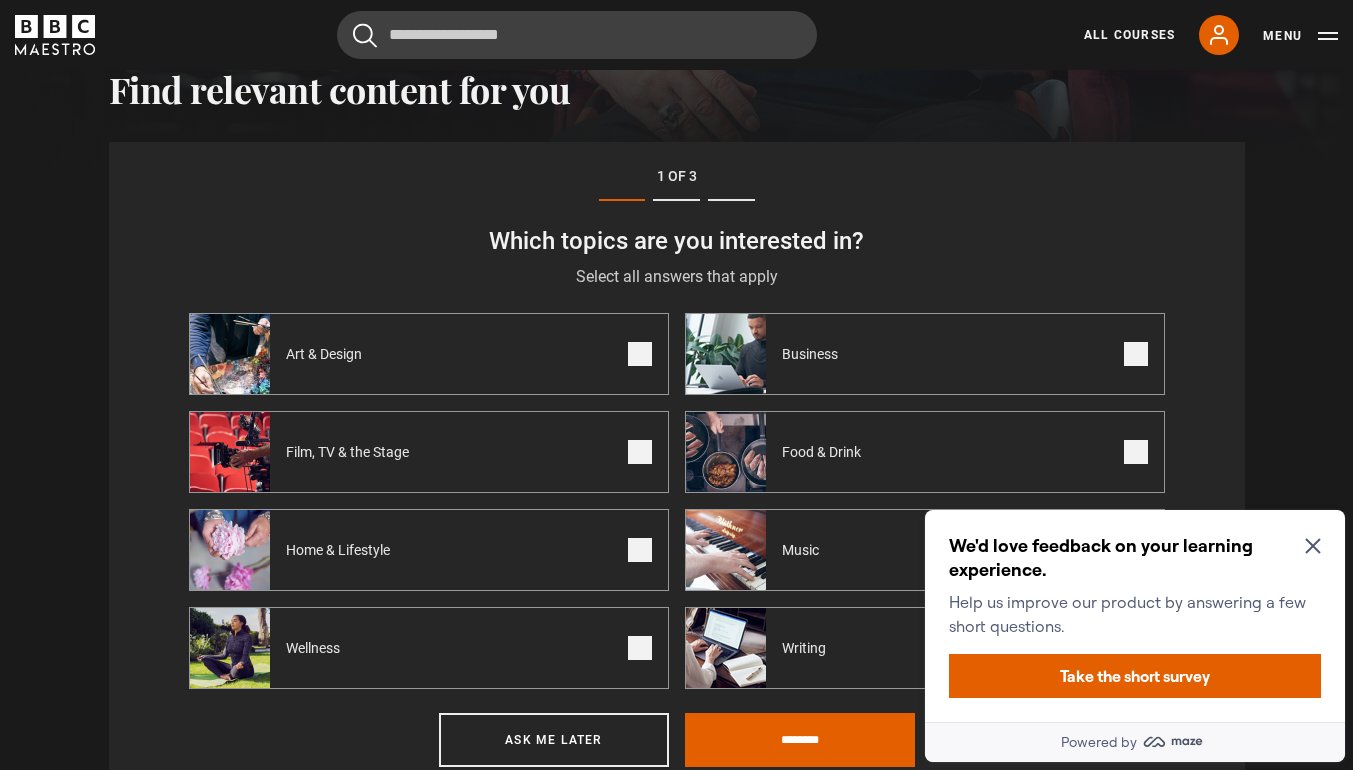click 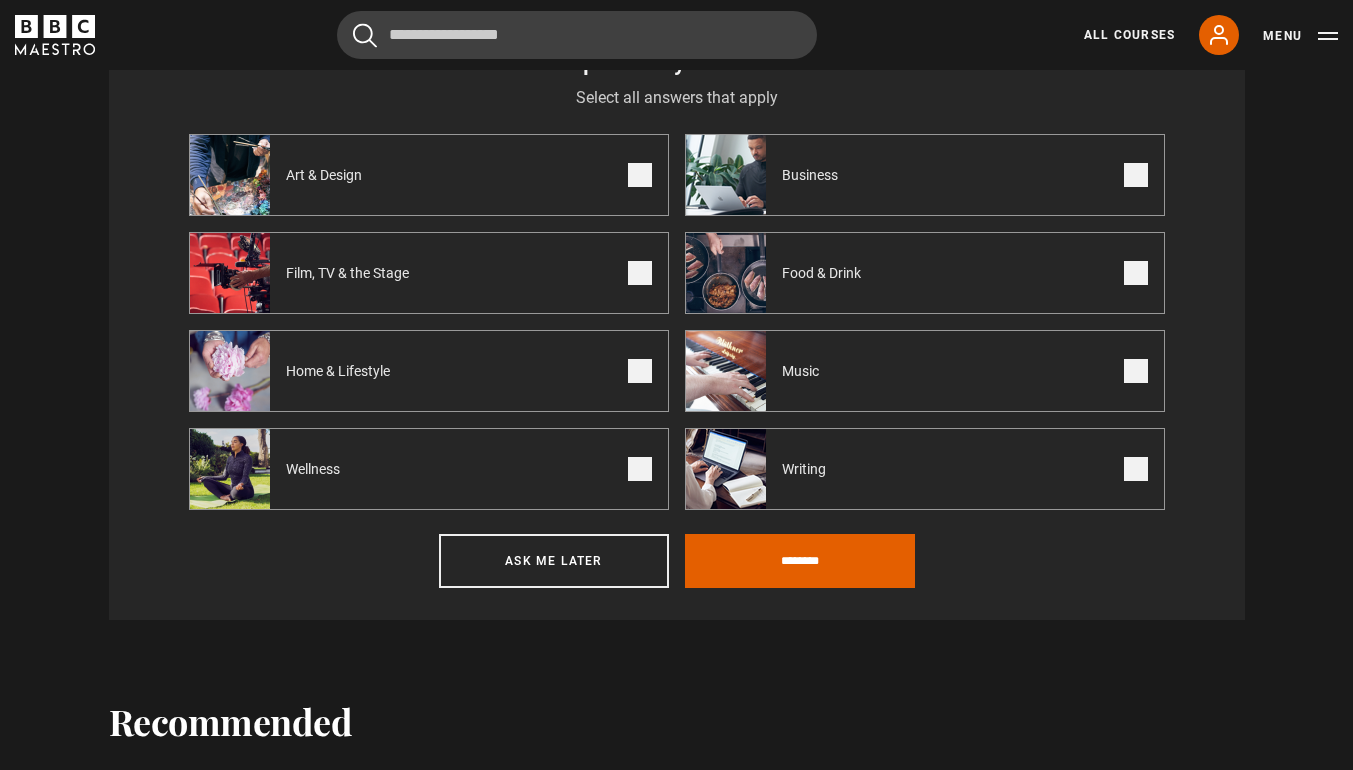 scroll, scrollTop: 845, scrollLeft: 0, axis: vertical 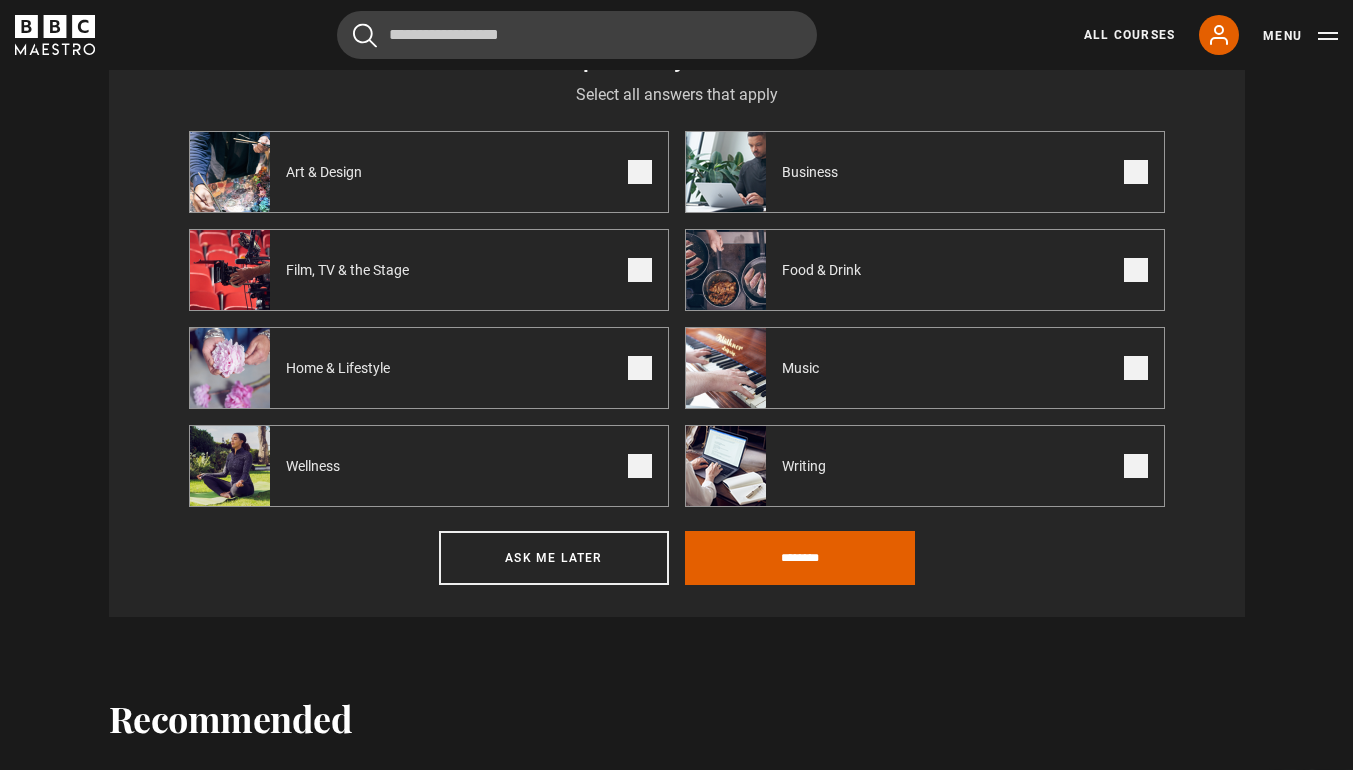 click on "Food & Drink" at bounding box center (925, 270) 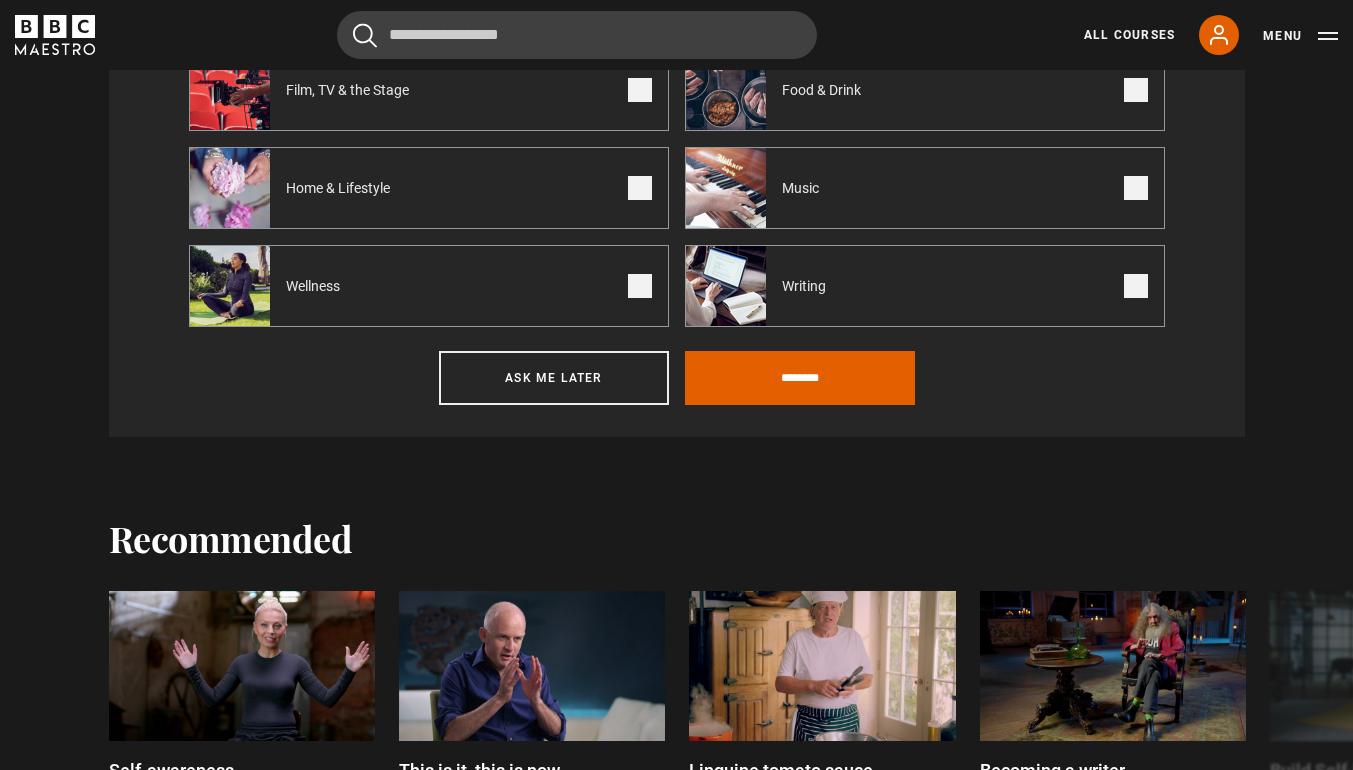 scroll, scrollTop: 1028, scrollLeft: 0, axis: vertical 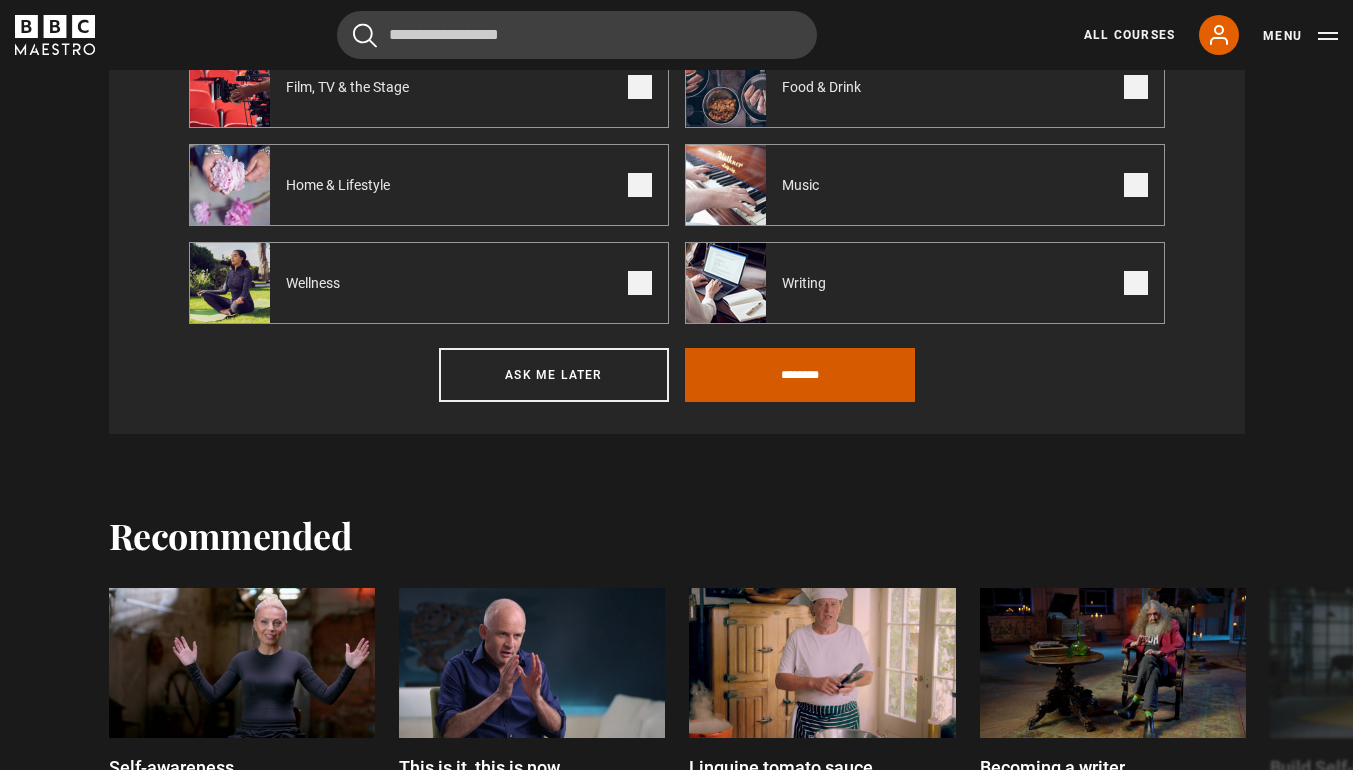 click on "********" at bounding box center (800, 375) 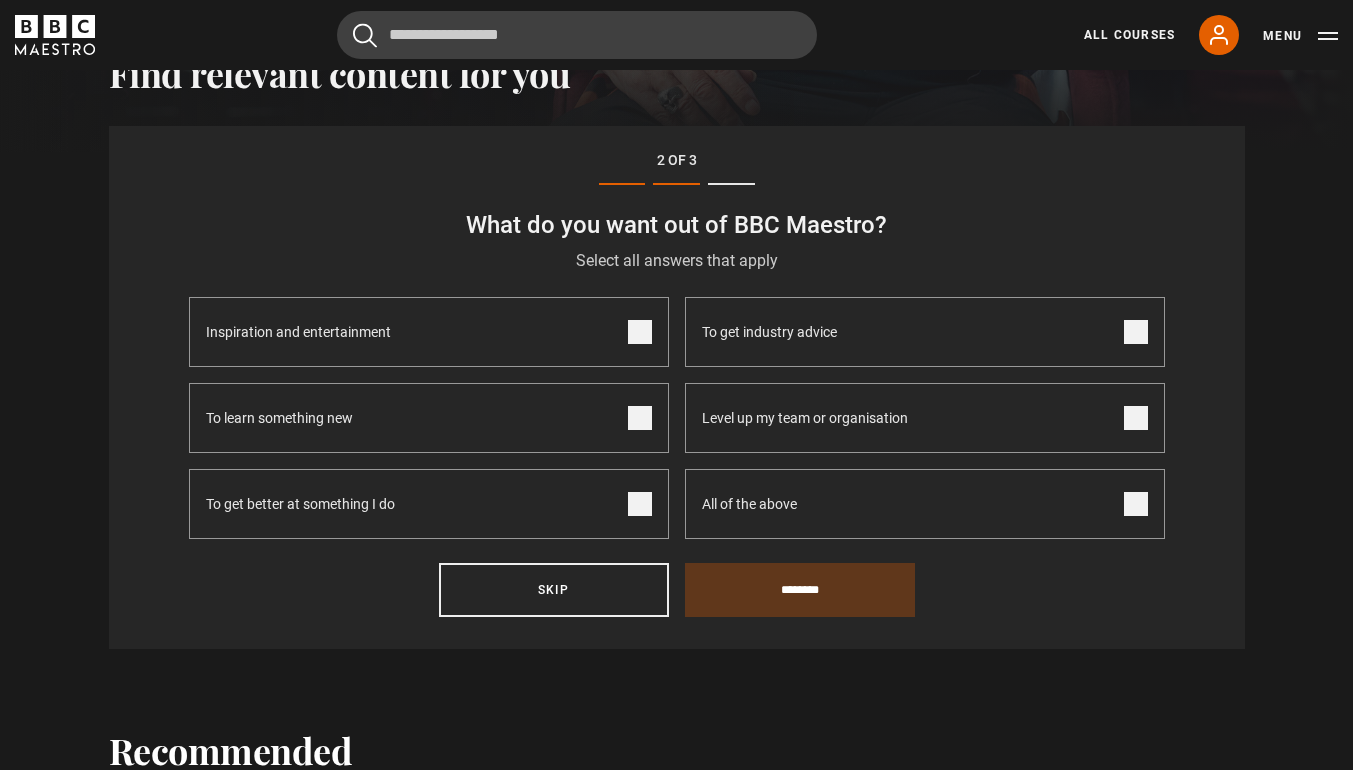 scroll, scrollTop: 663, scrollLeft: 0, axis: vertical 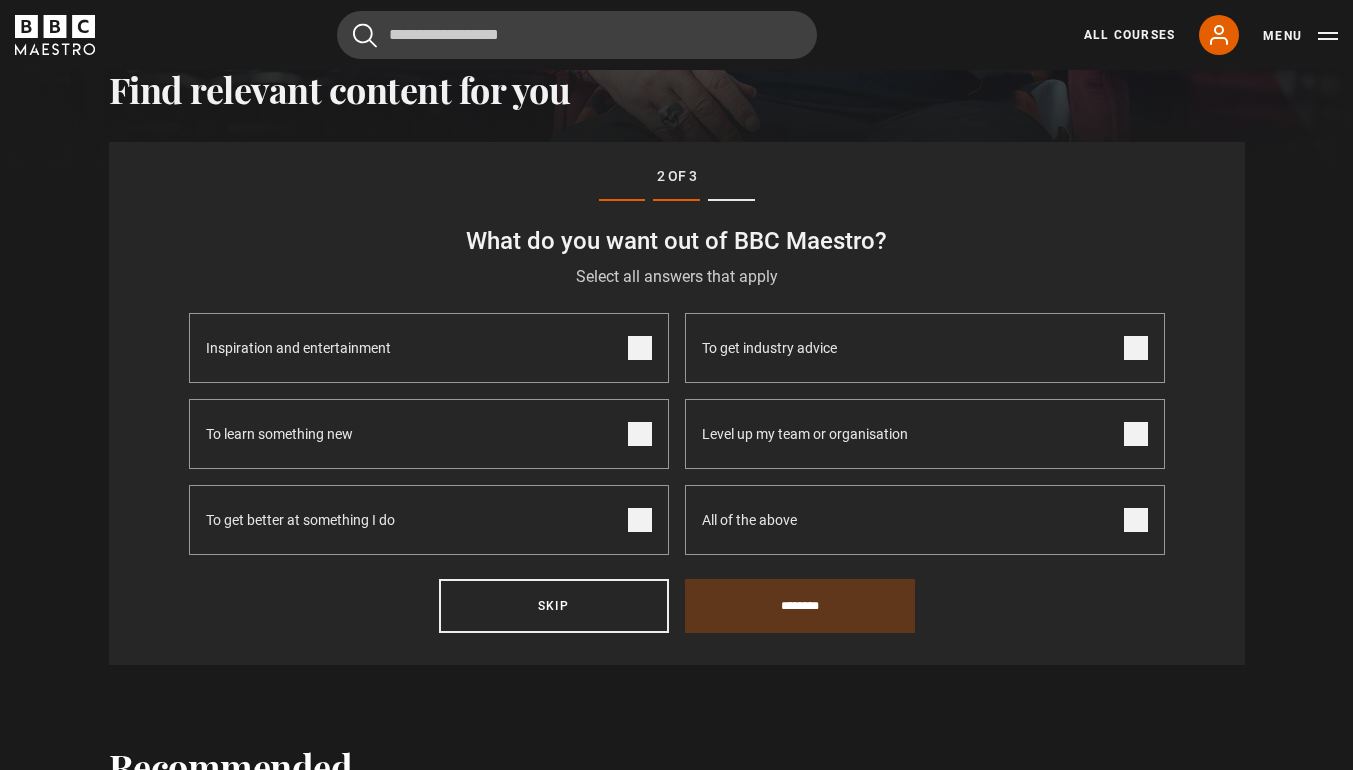 click on "Inspiration and entertainment" at bounding box center (429, 348) 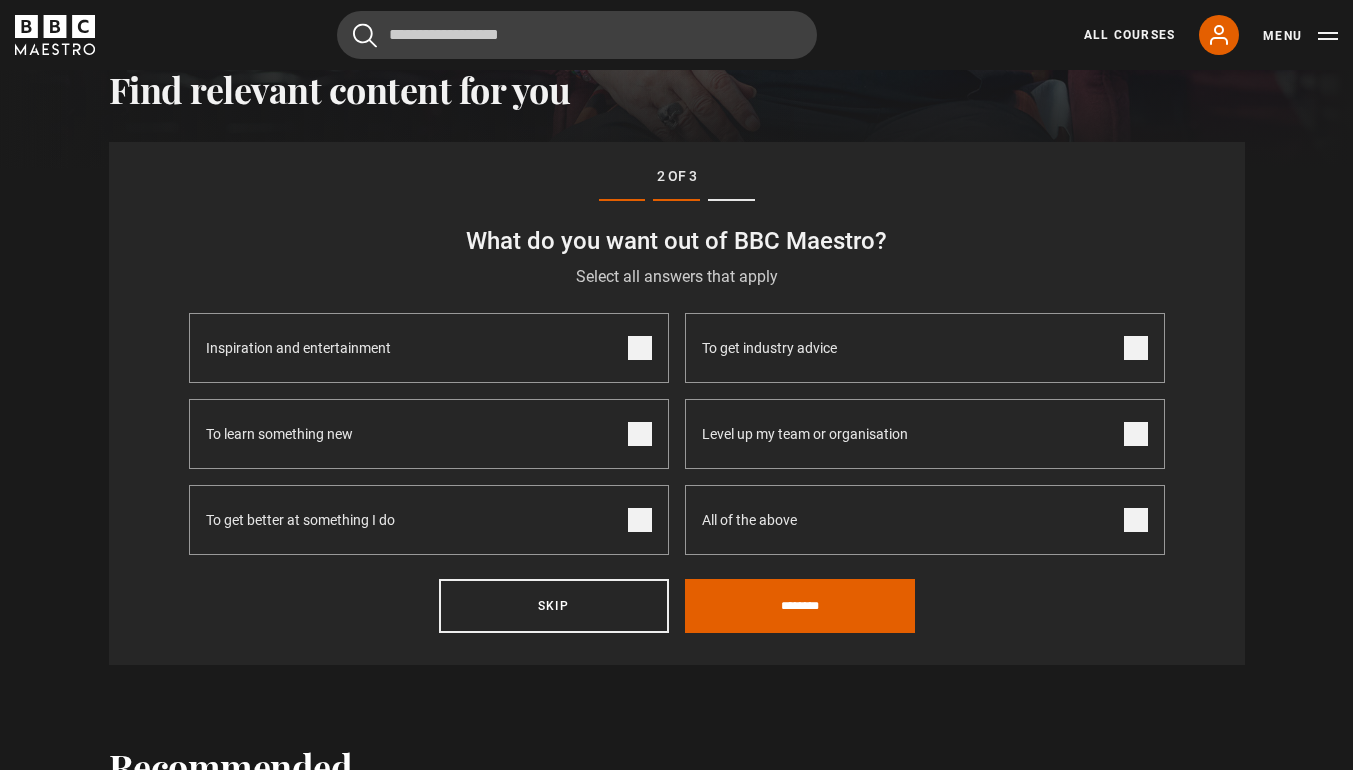click on "To learn something new" at bounding box center [429, 434] 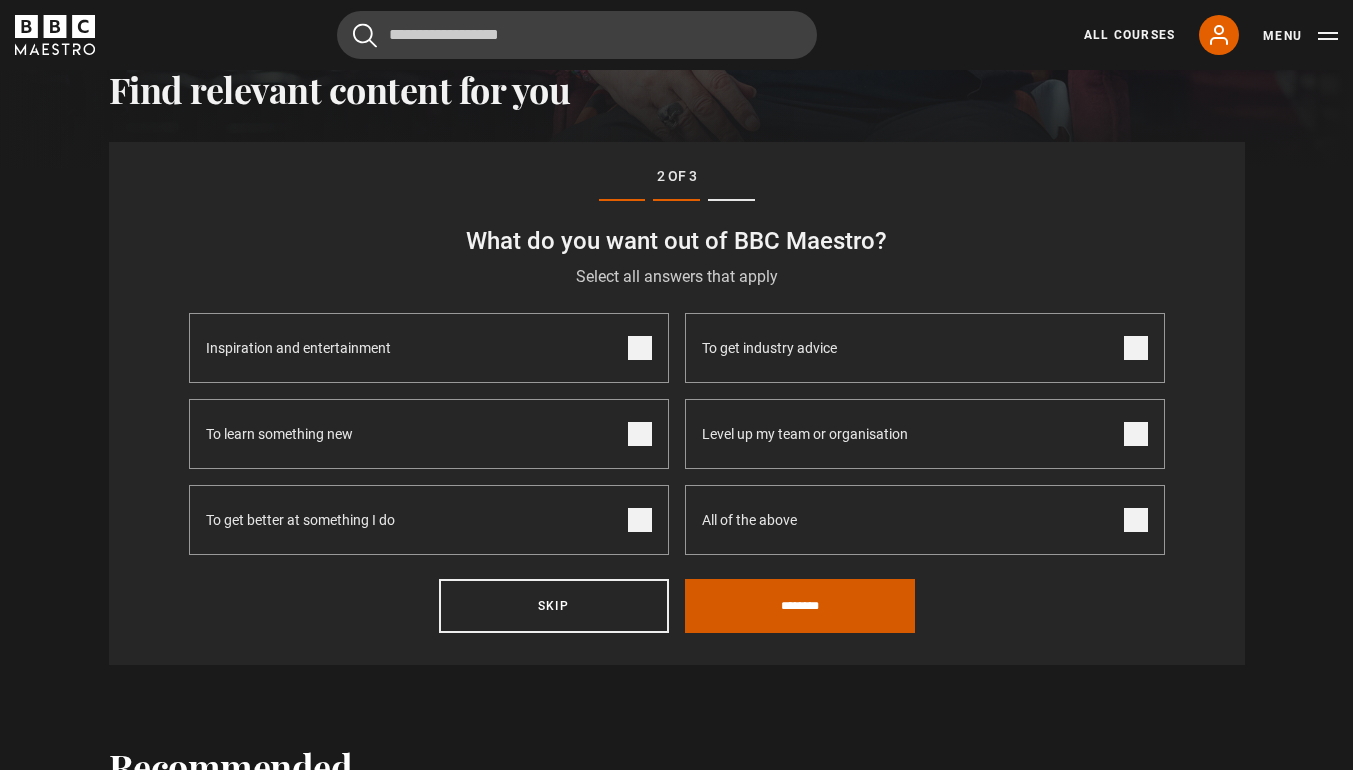 click on "********" at bounding box center [800, 606] 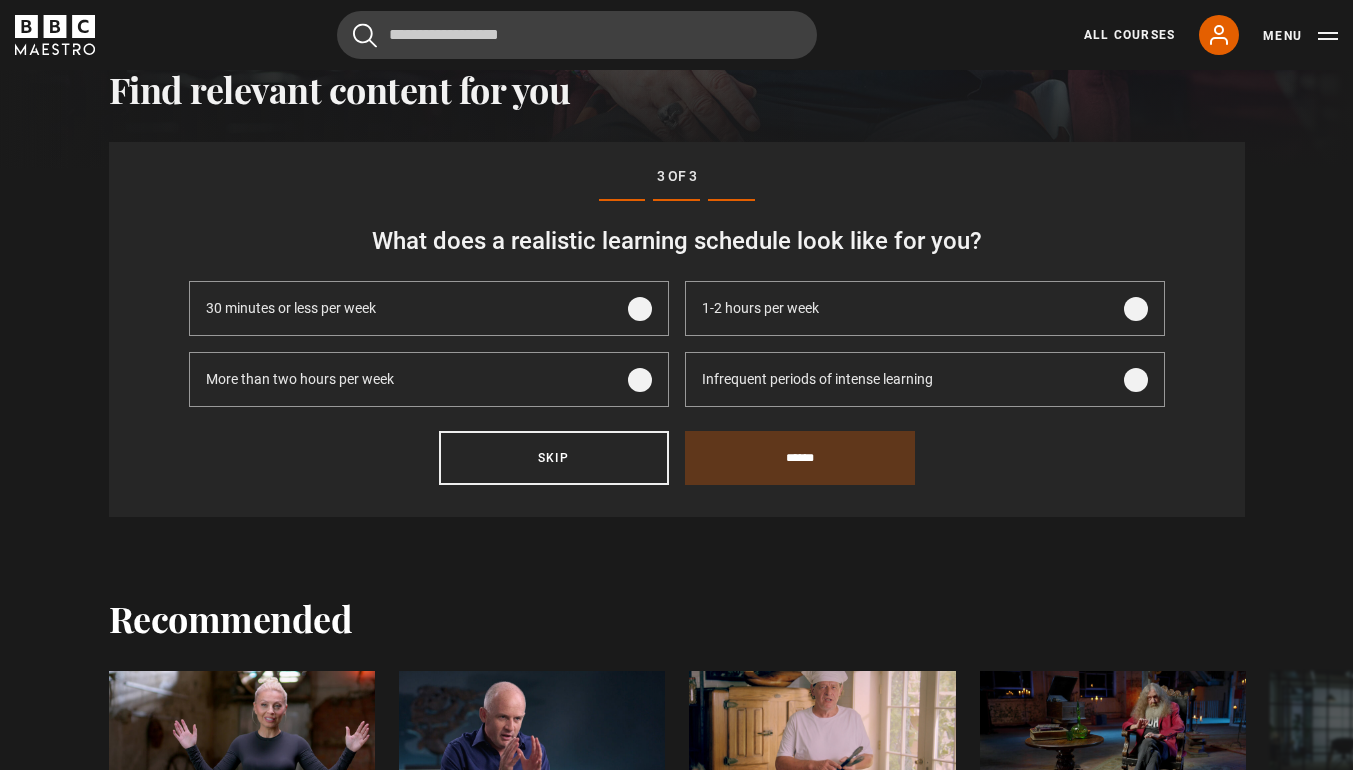 click on "More than two hours per week" at bounding box center [429, 379] 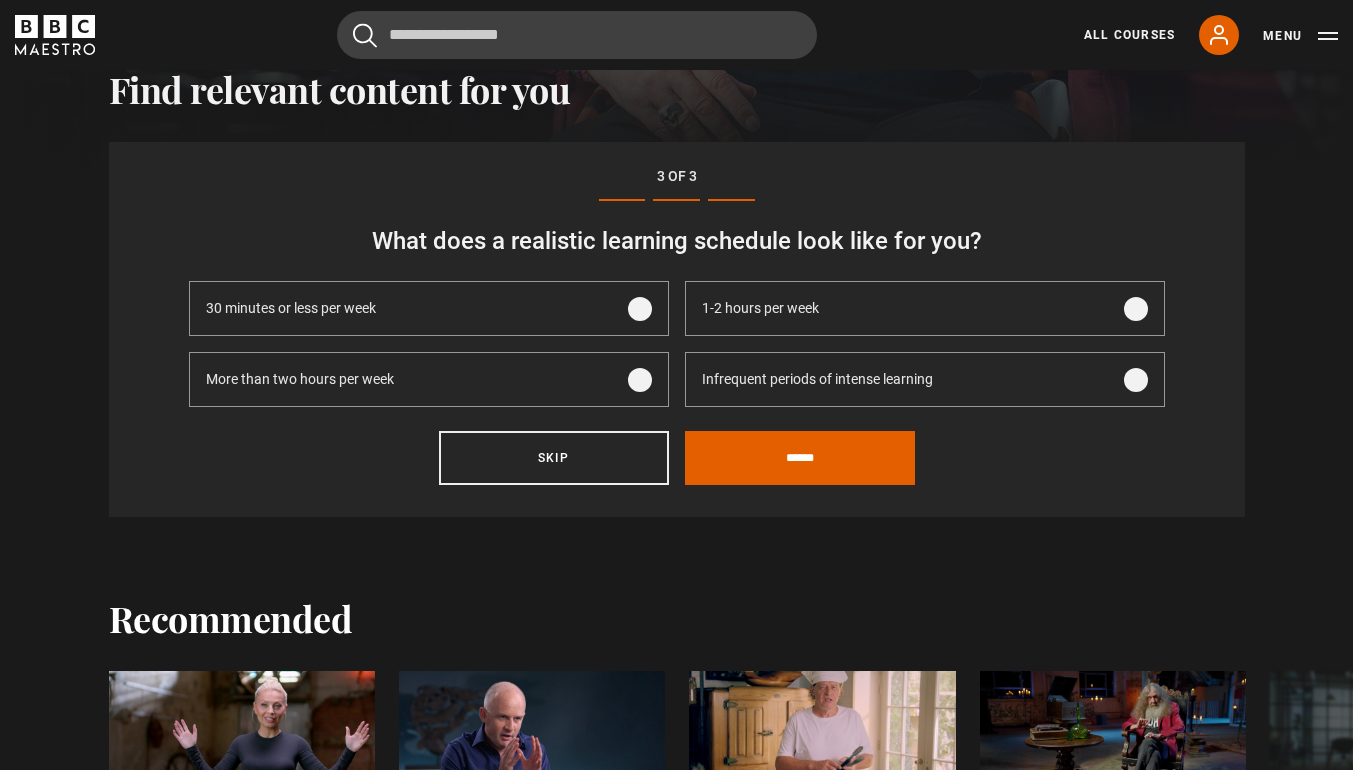 click on "Infrequent periods of intense learning" at bounding box center (817, 379) 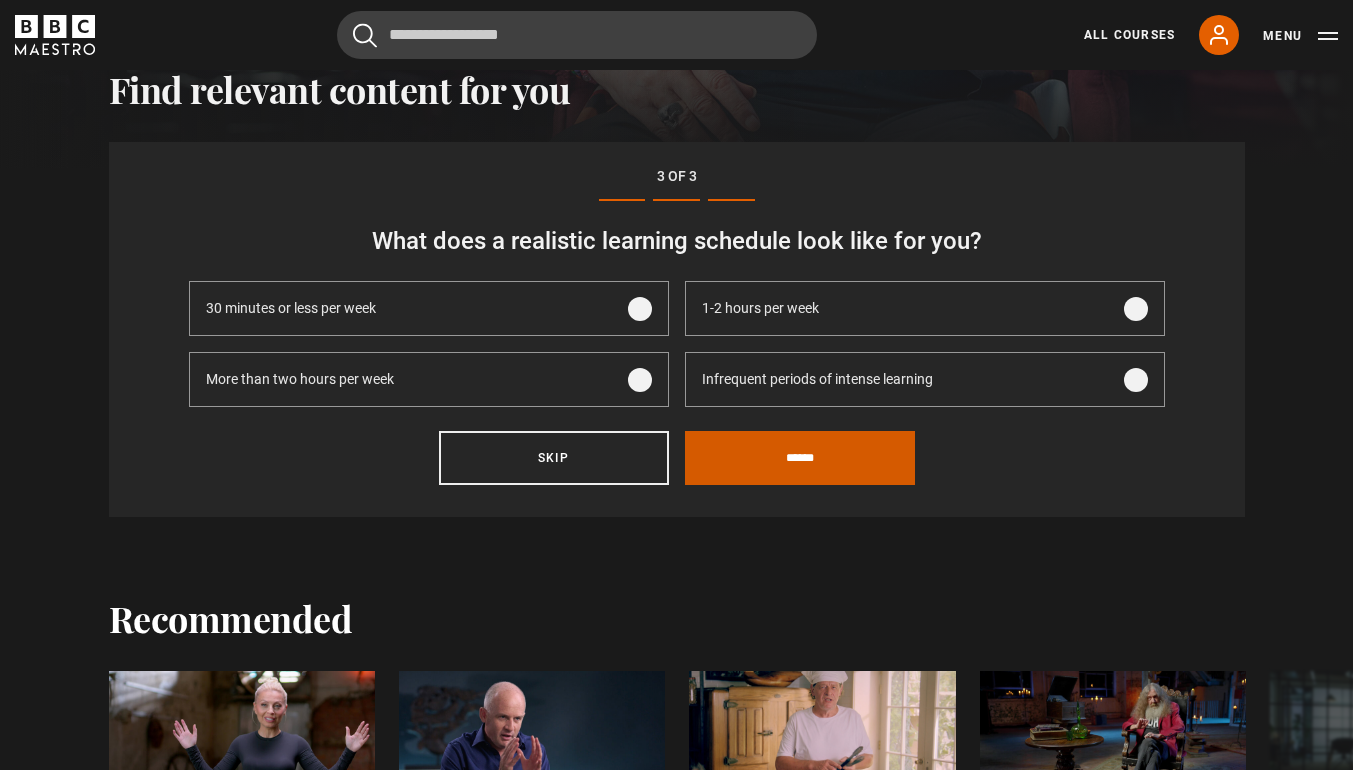 click on "******" at bounding box center [800, 458] 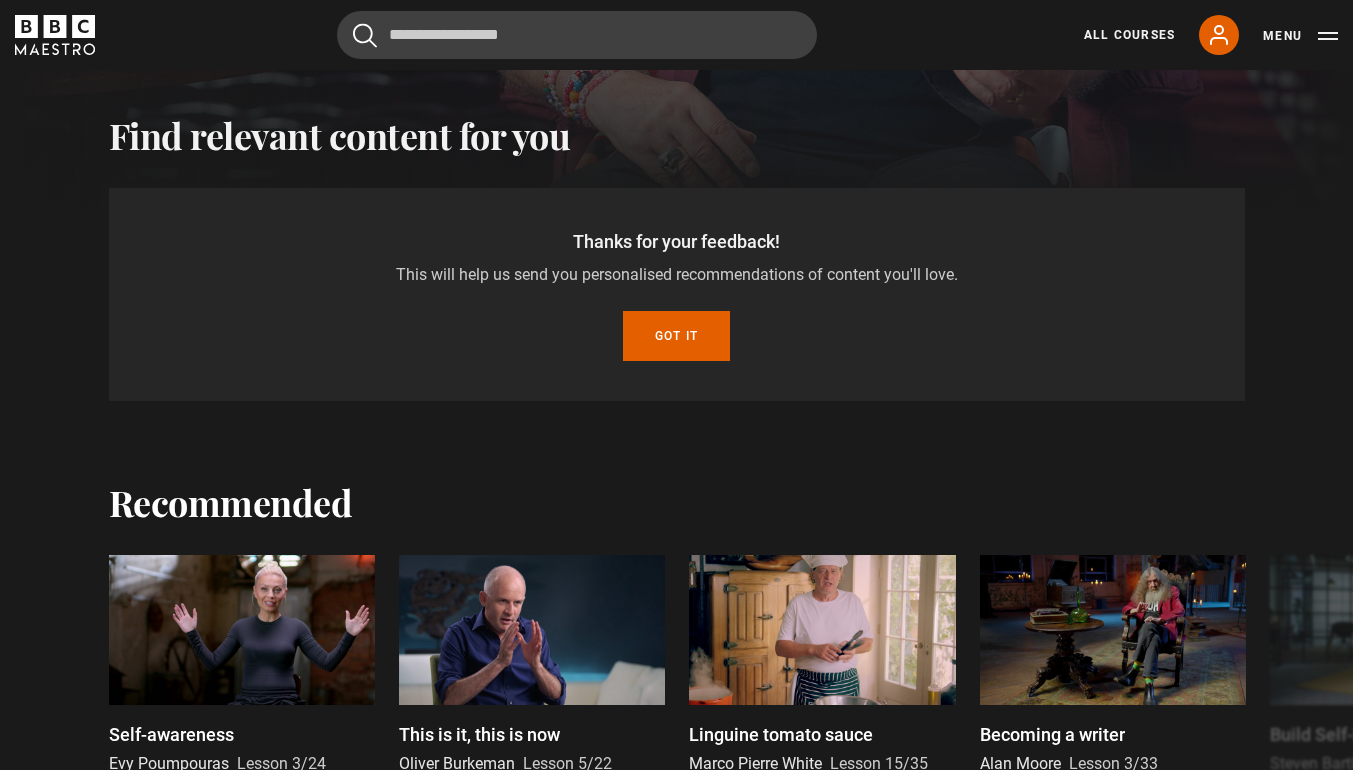 scroll, scrollTop: 589, scrollLeft: 0, axis: vertical 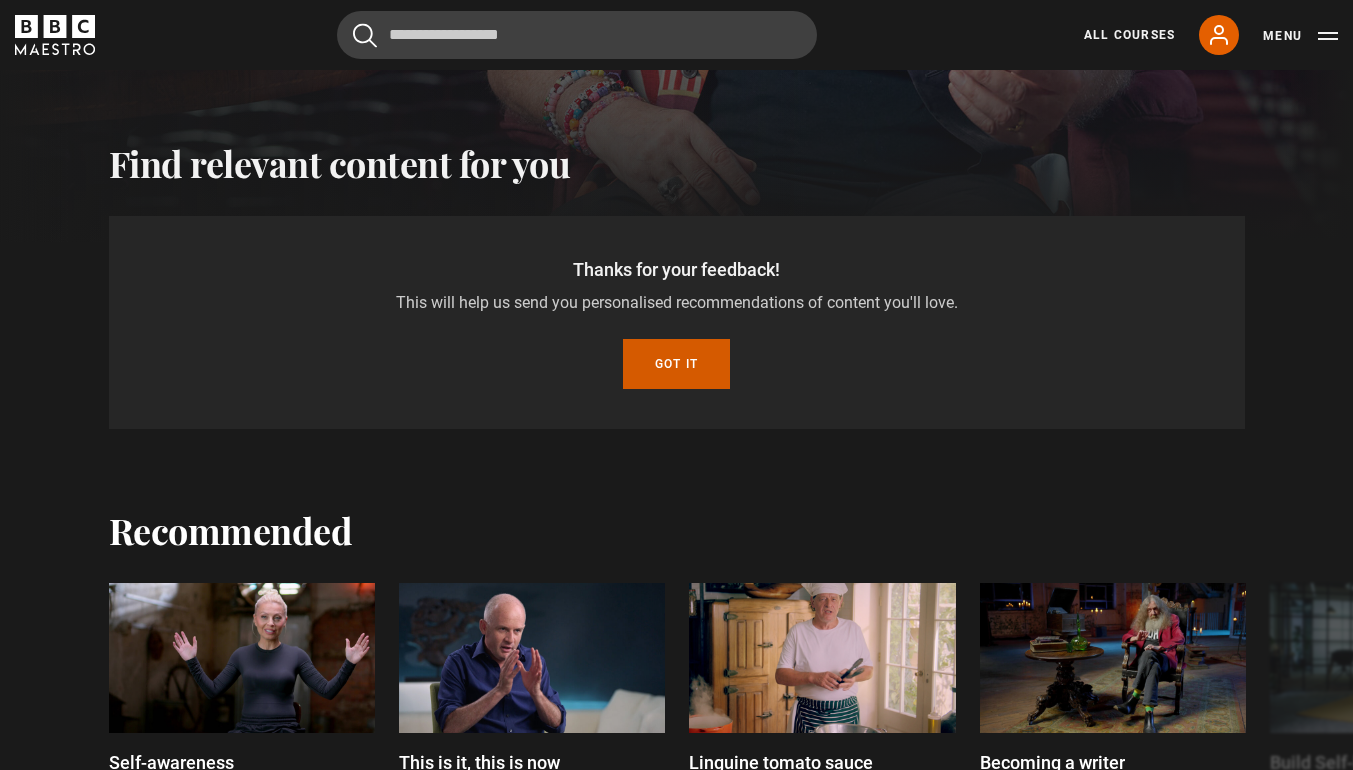 click on "Got it" at bounding box center [676, 364] 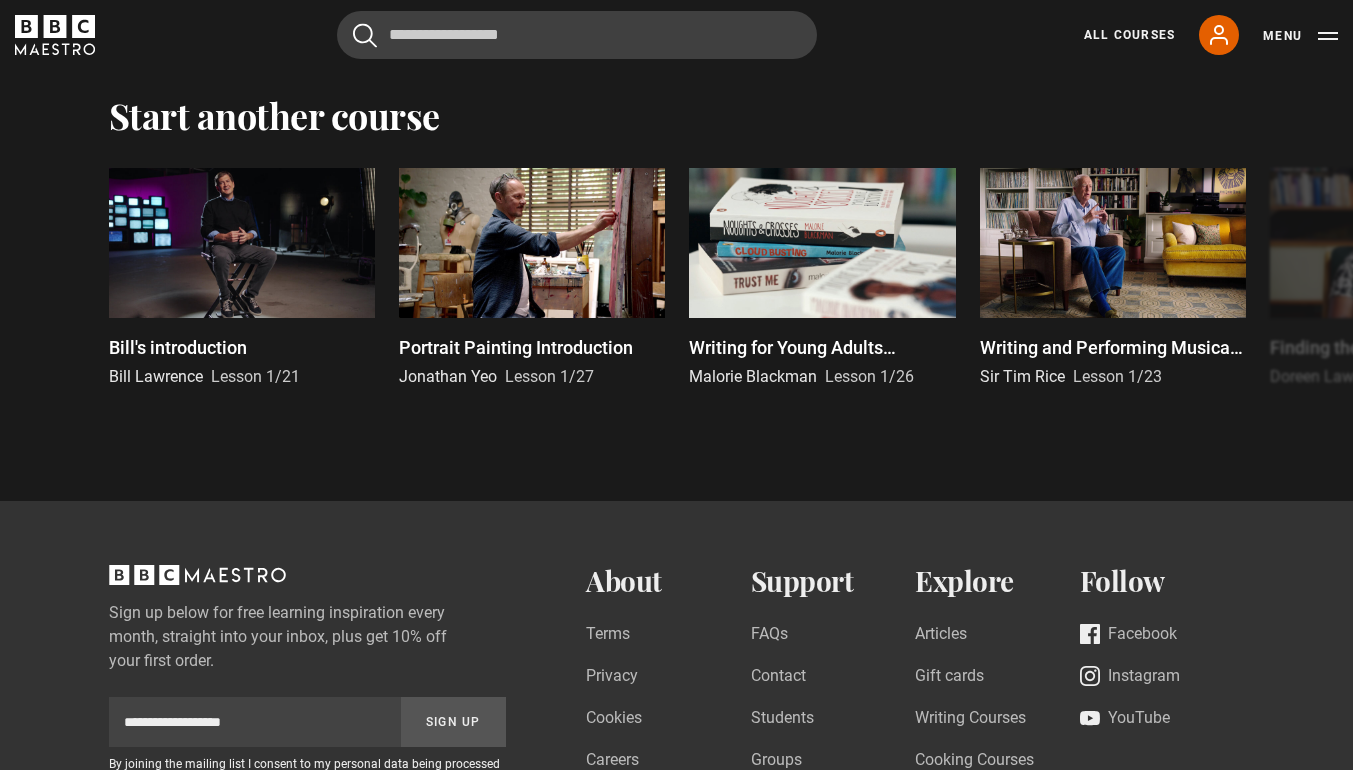 scroll, scrollTop: 4384, scrollLeft: 7, axis: both 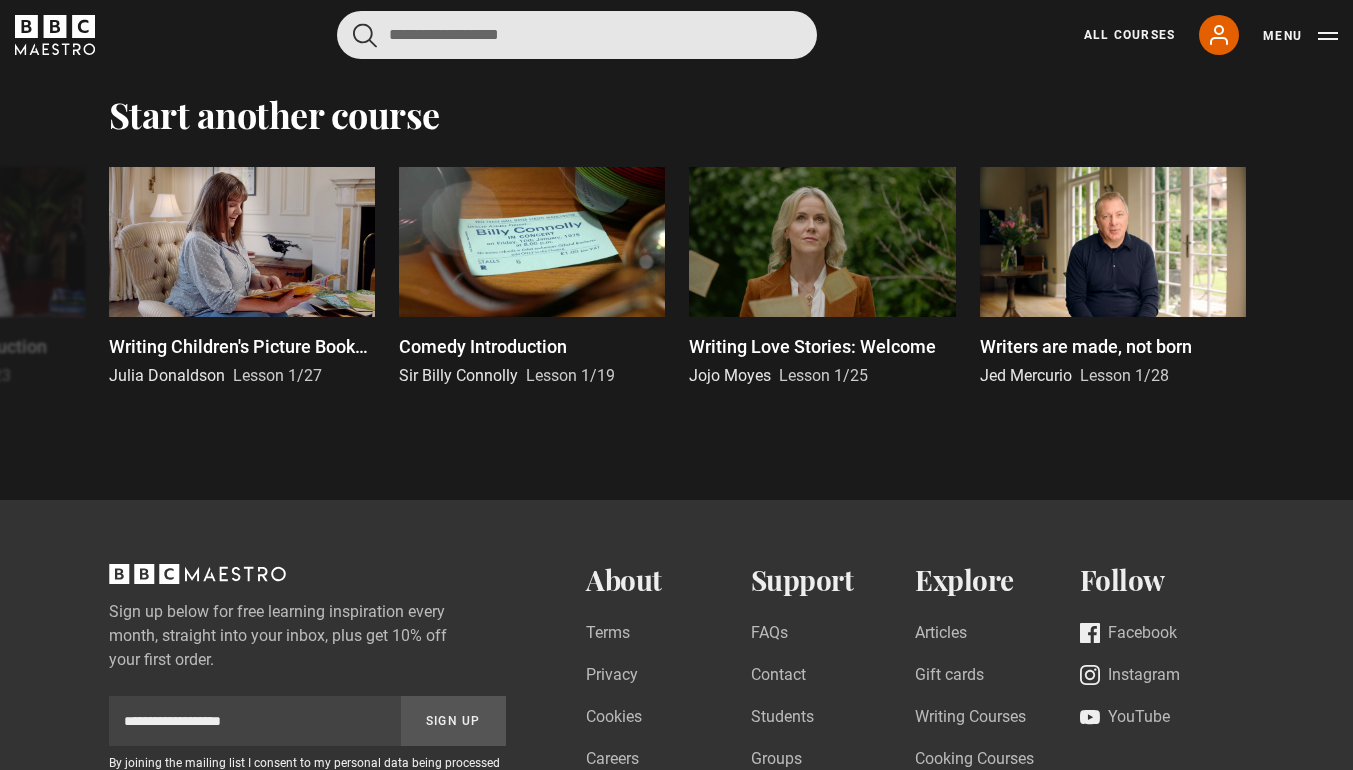click at bounding box center (577, 35) 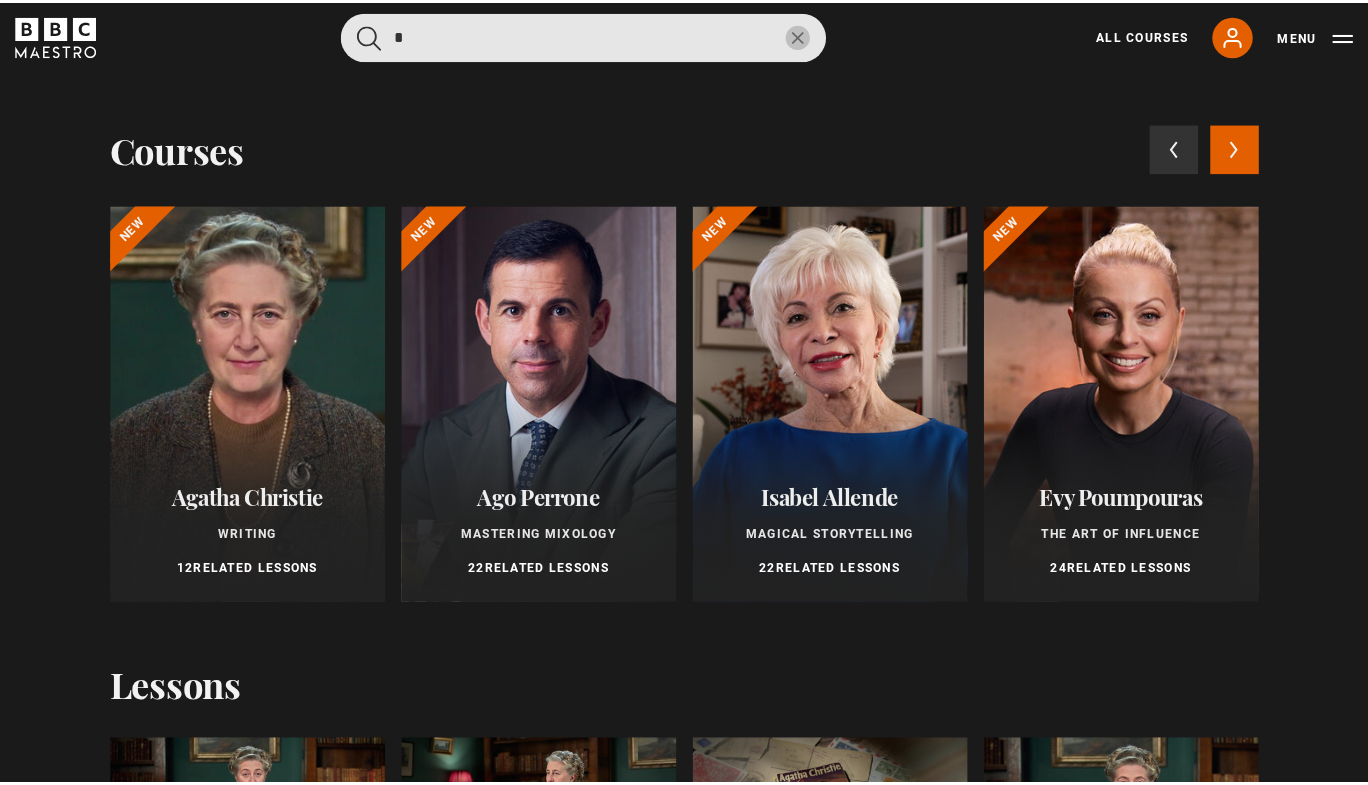 scroll, scrollTop: 4384, scrollLeft: 0, axis: vertical 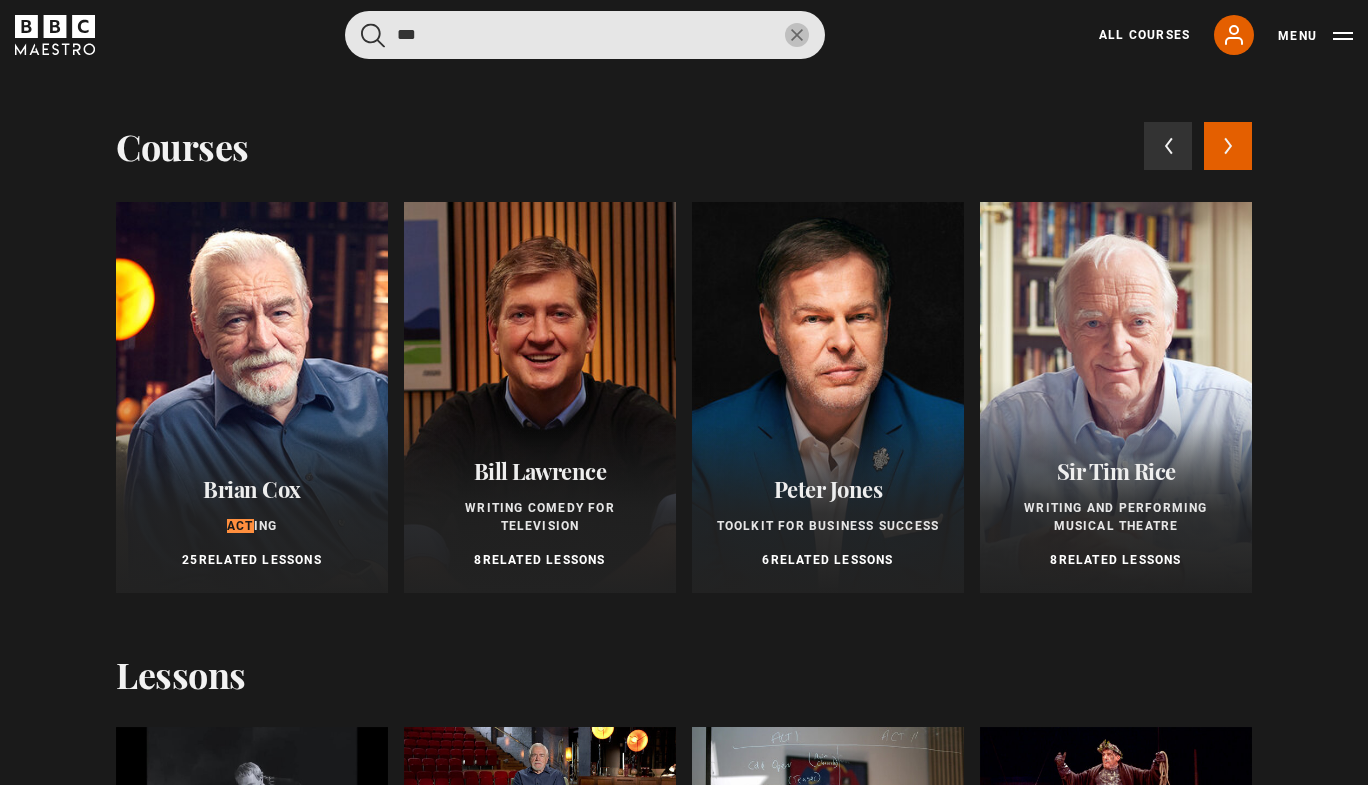 type on "***" 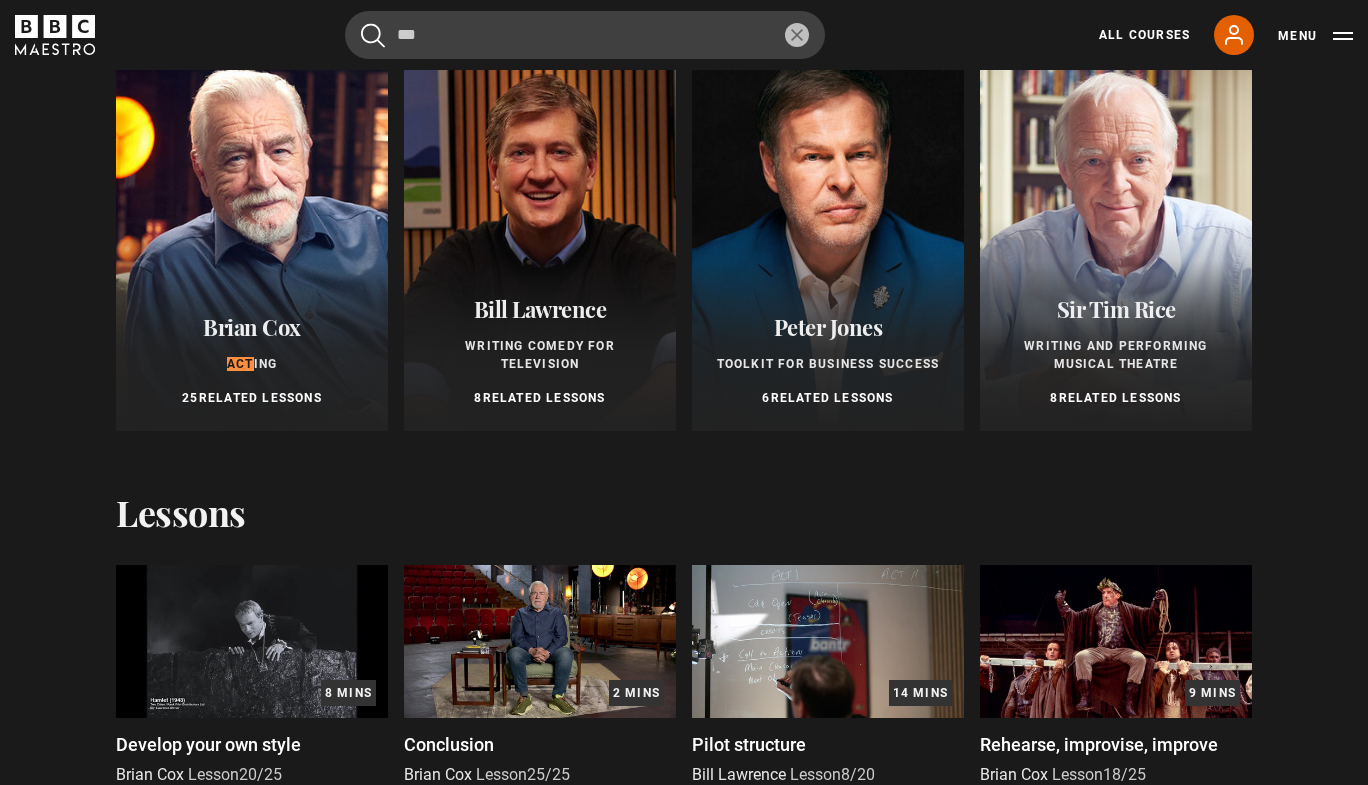 scroll, scrollTop: 0, scrollLeft: 0, axis: both 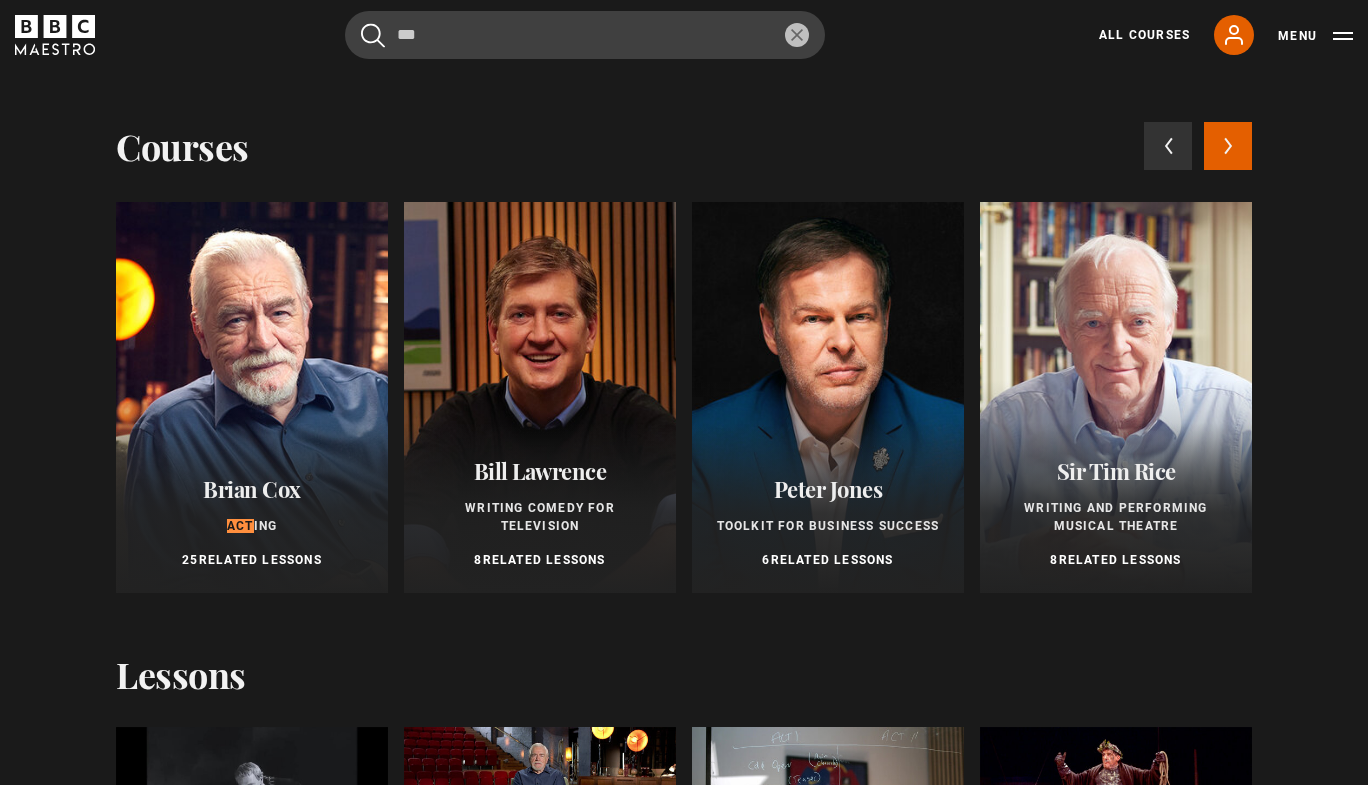 click 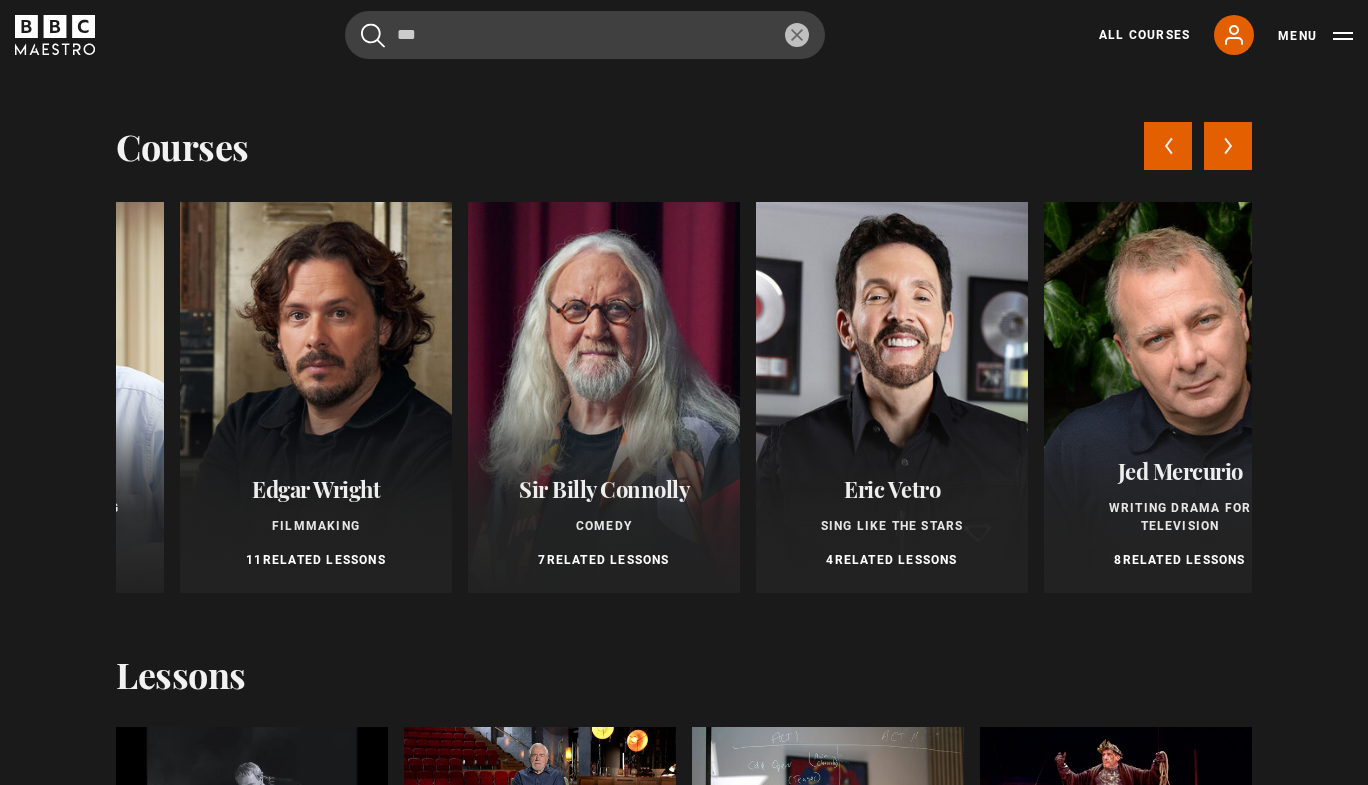 scroll, scrollTop: 0, scrollLeft: 1152, axis: horizontal 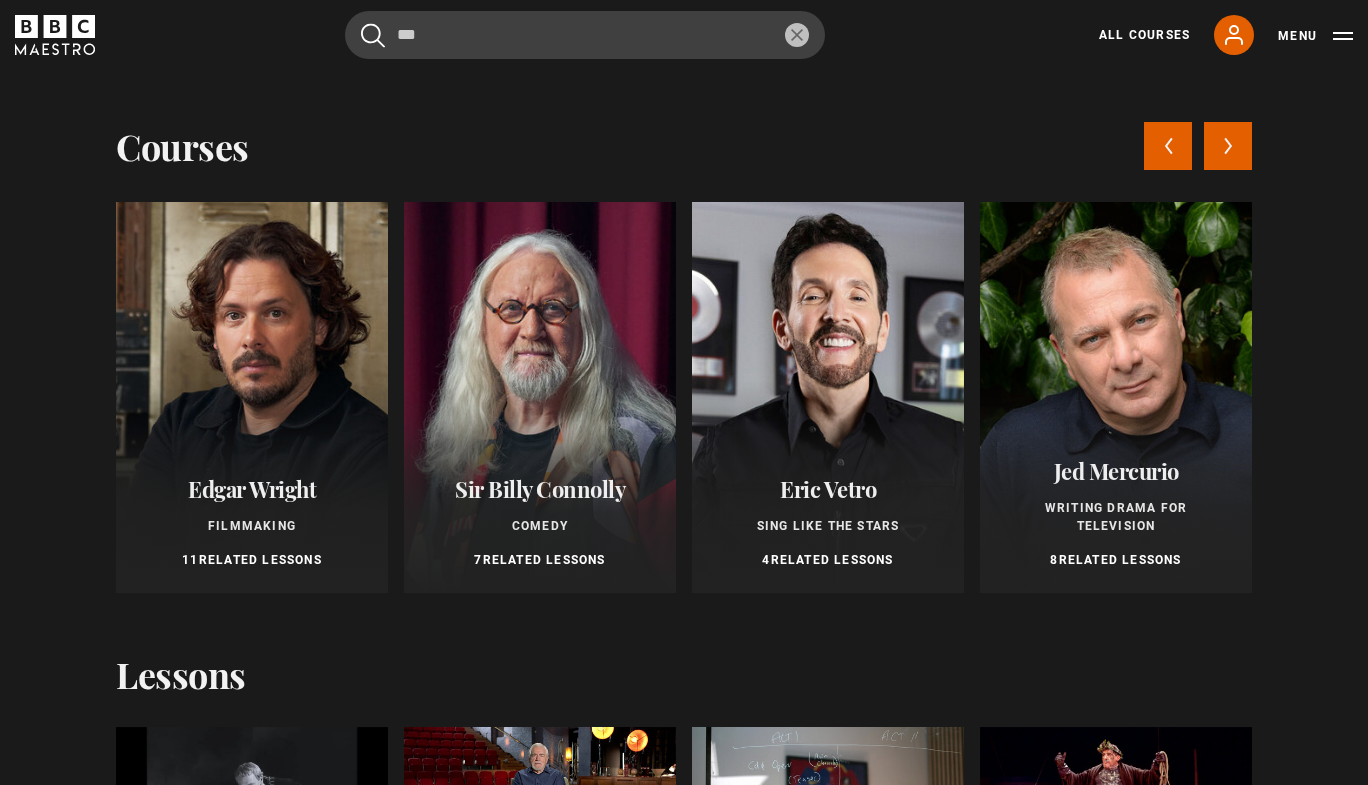 click on "Next courses" at bounding box center [1228, 146] 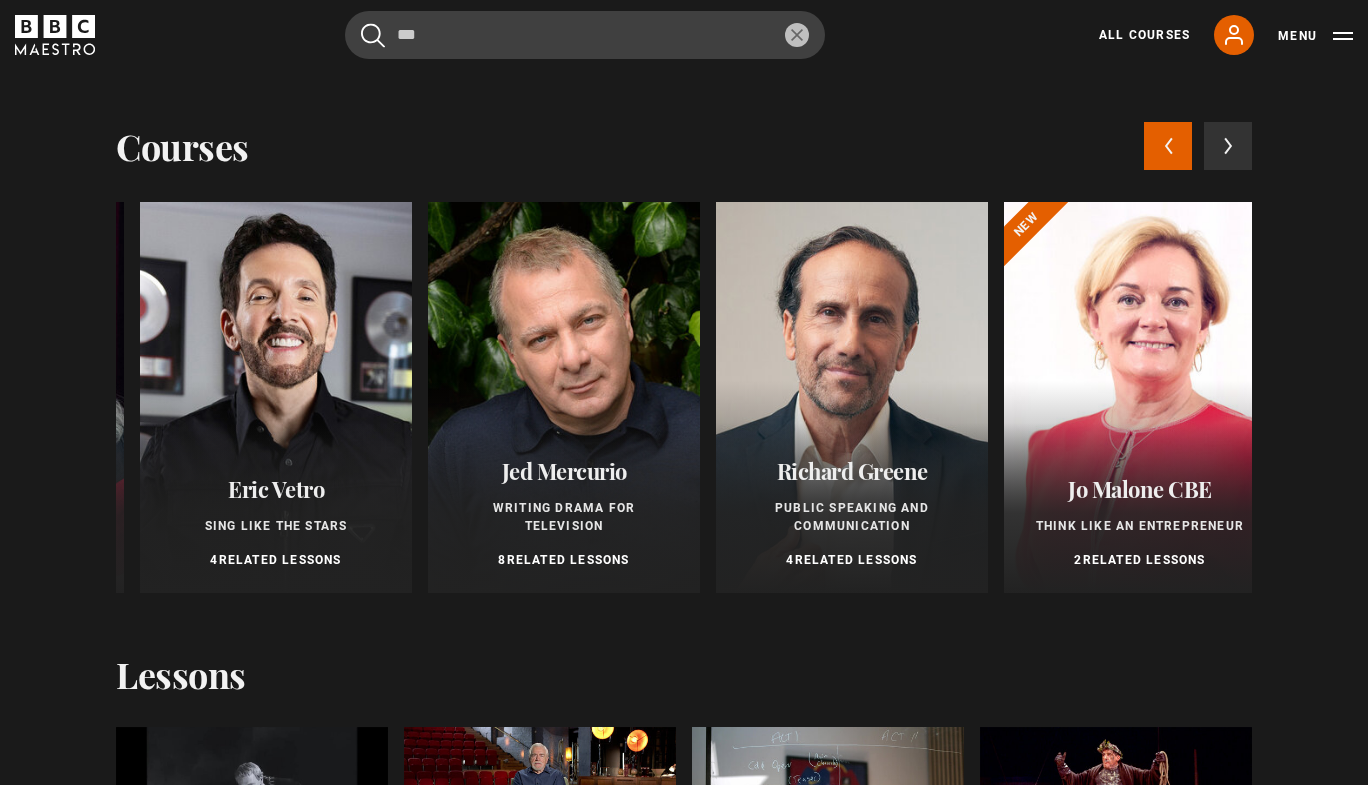 scroll, scrollTop: 0, scrollLeft: 1728, axis: horizontal 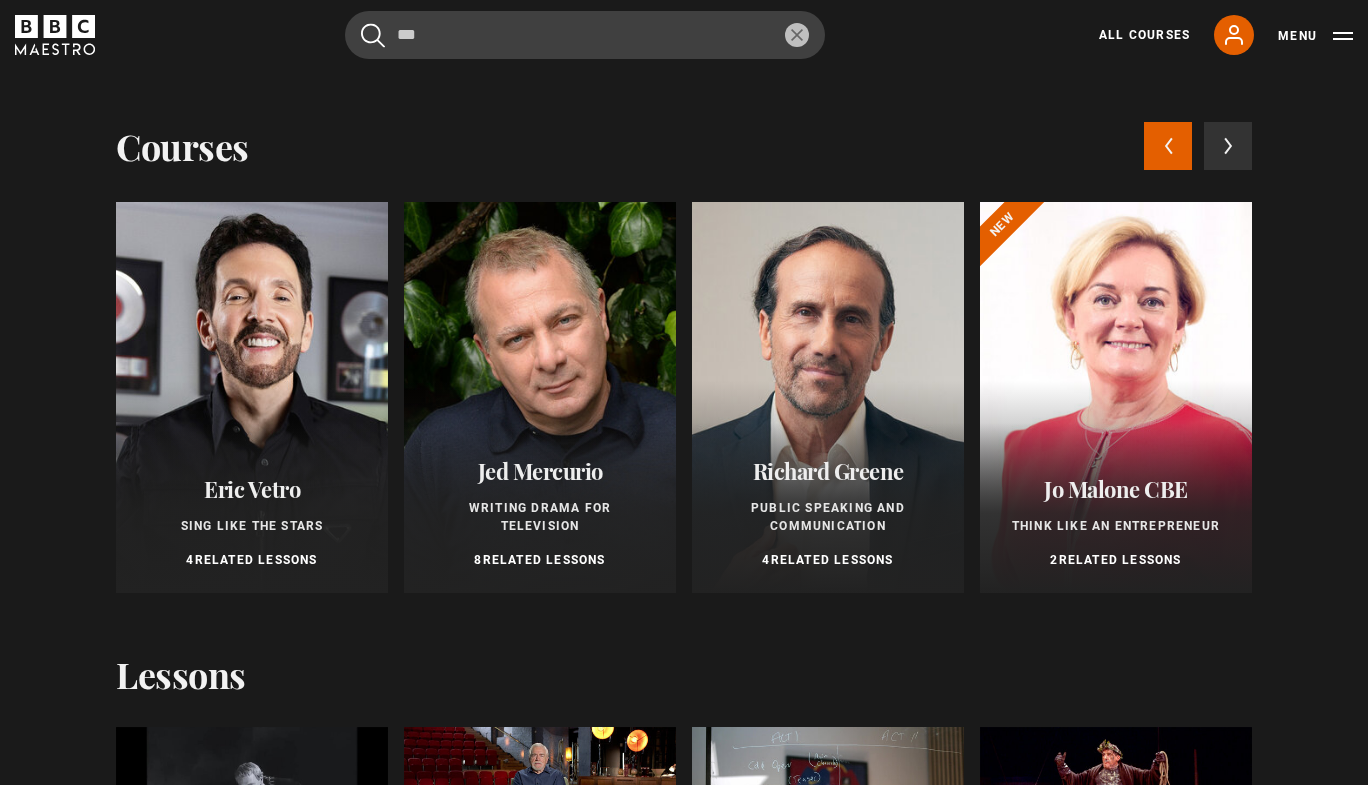 click 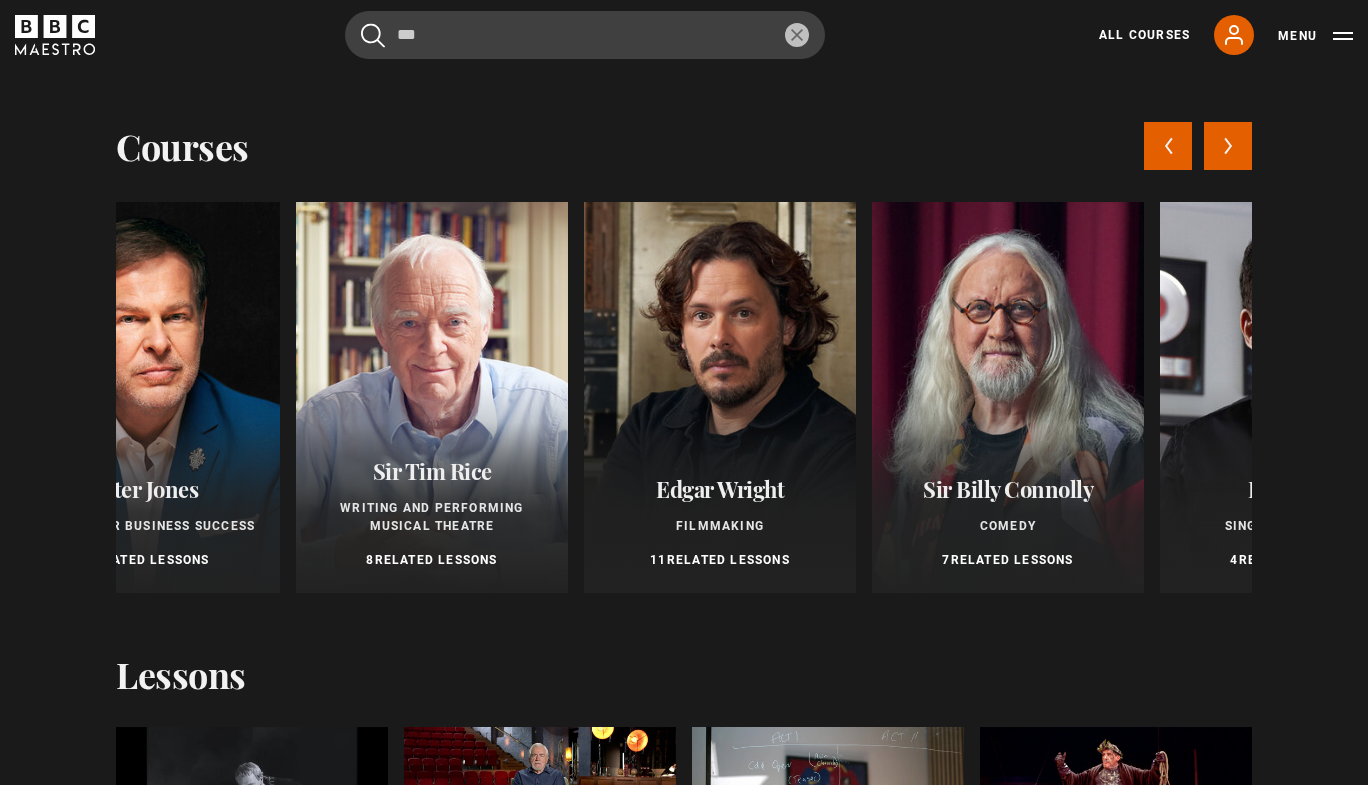 click 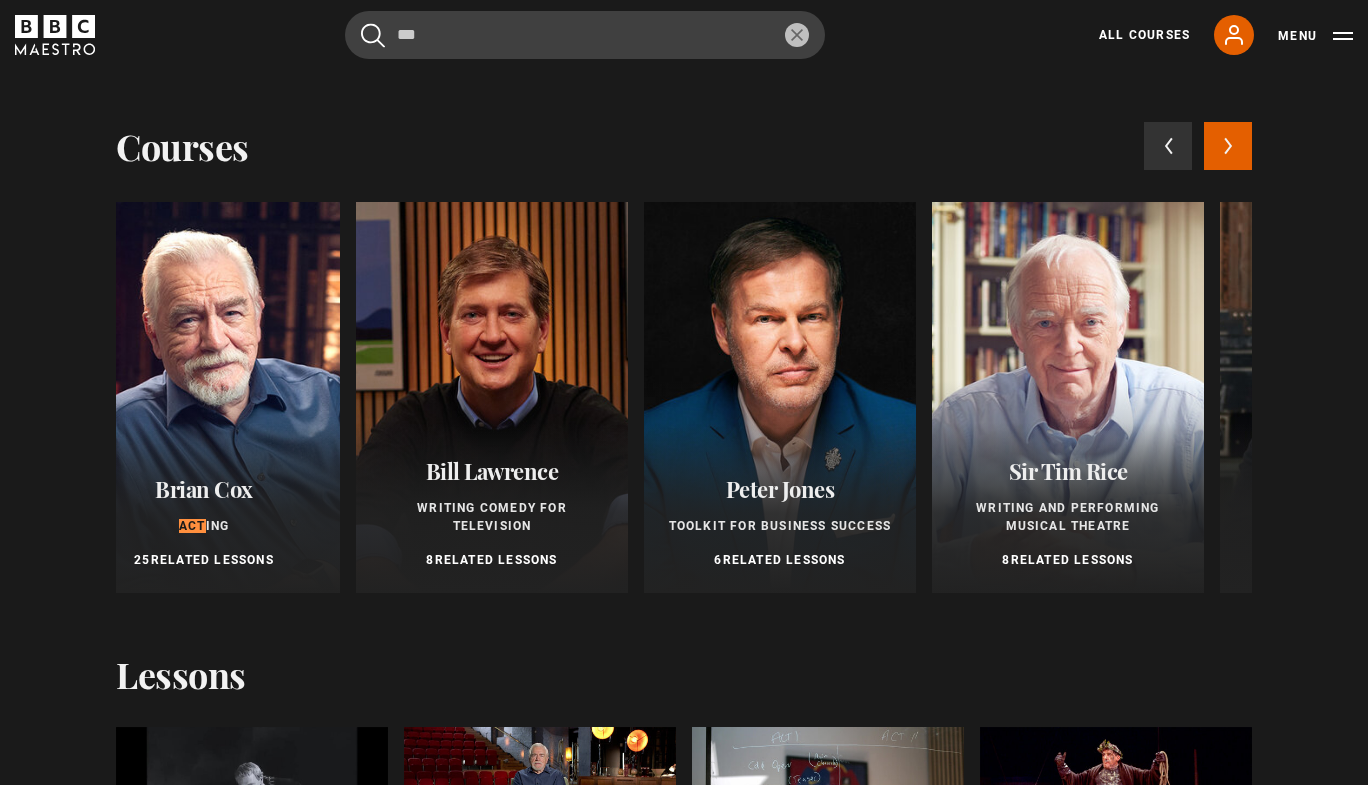 scroll, scrollTop: 0, scrollLeft: 0, axis: both 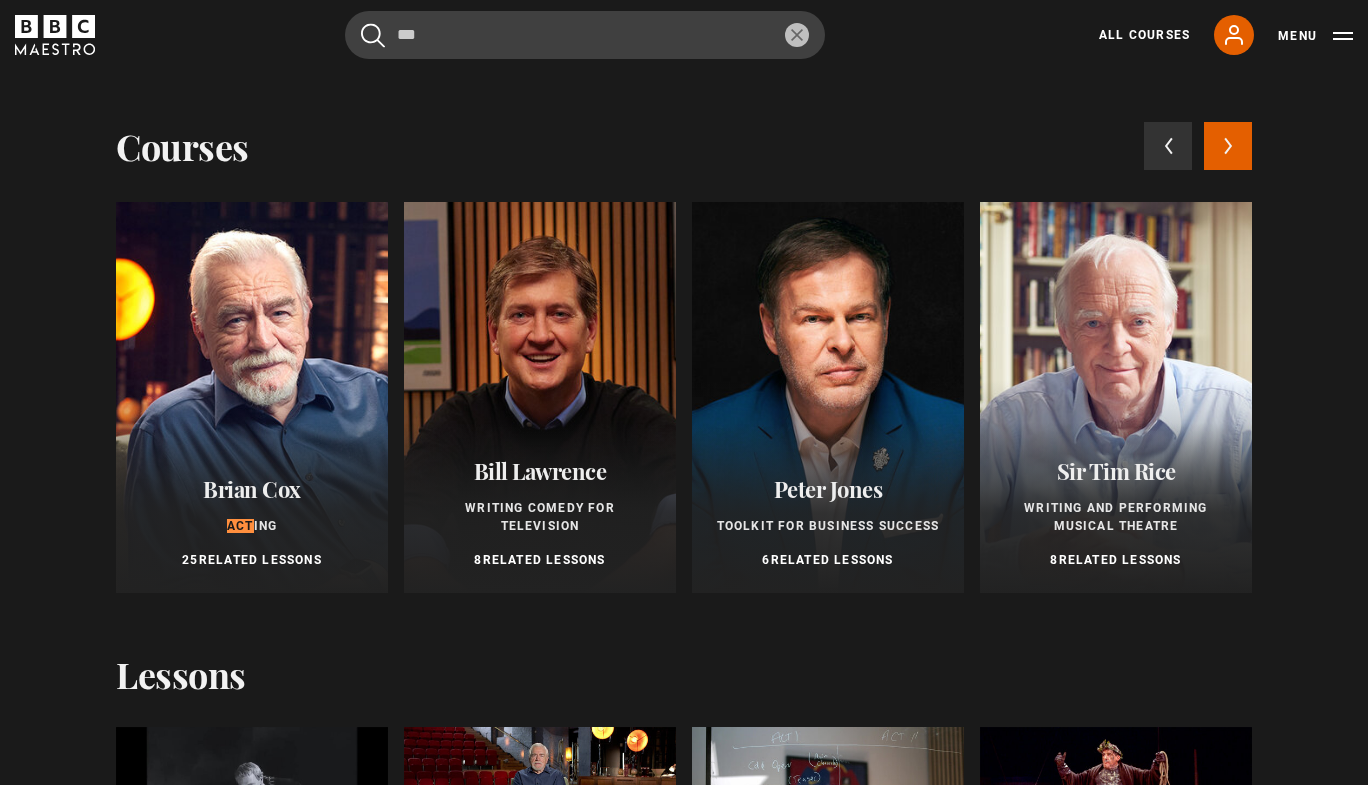 click at bounding box center [252, 397] 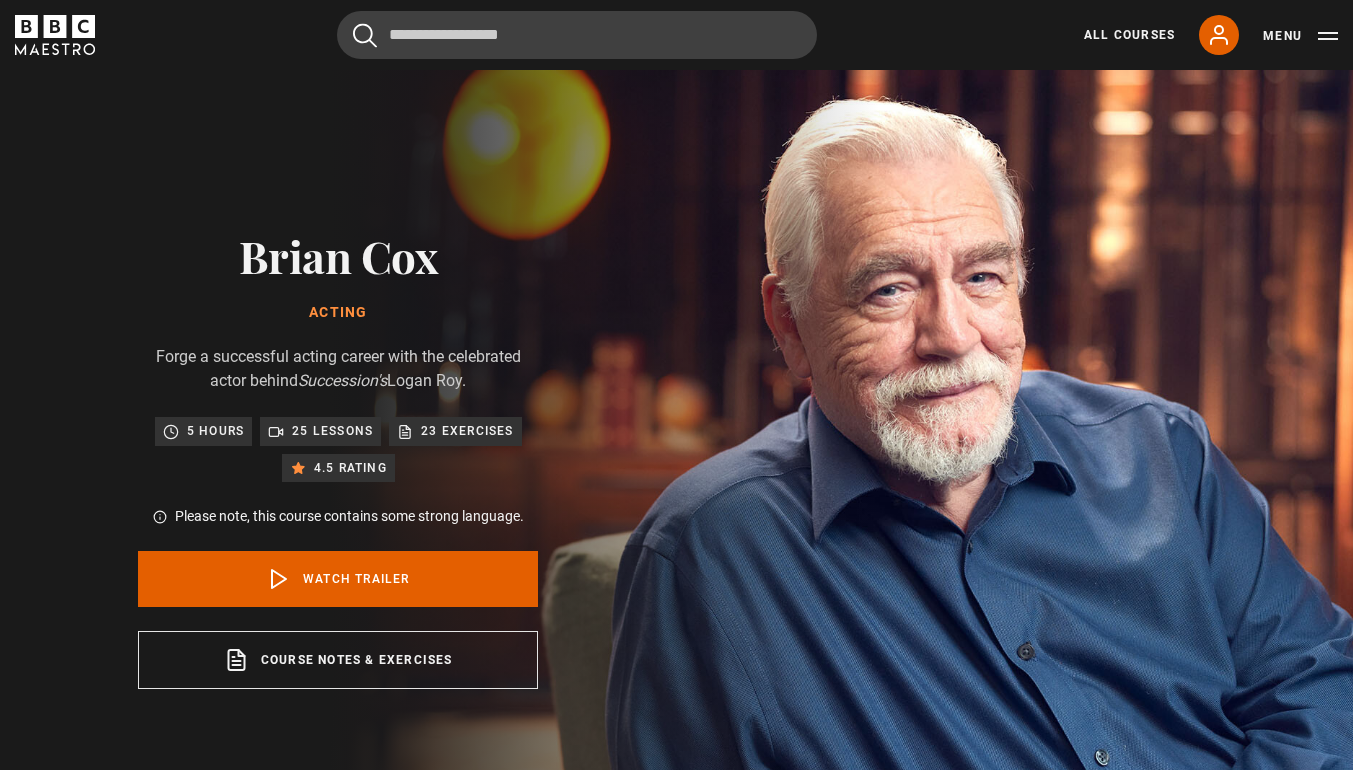 scroll, scrollTop: 136, scrollLeft: 0, axis: vertical 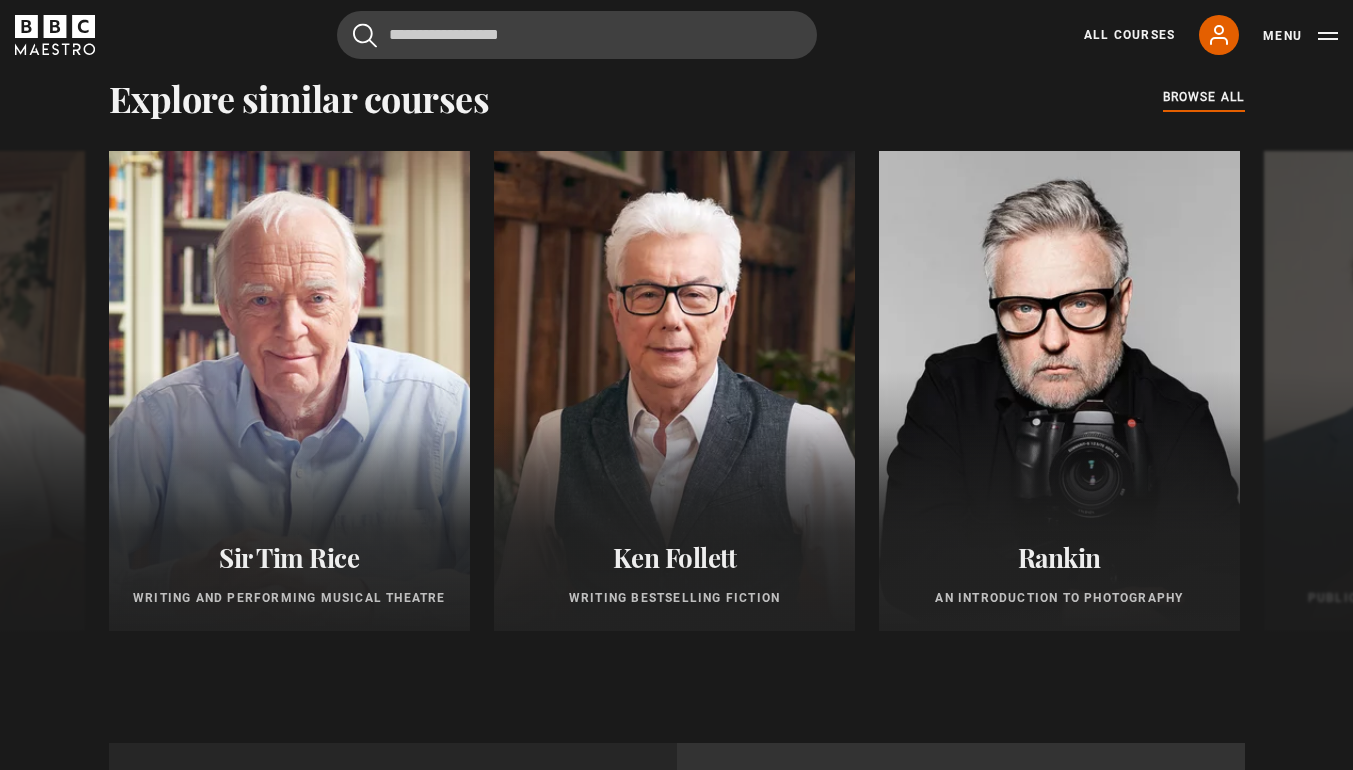 click at bounding box center [289, 391] 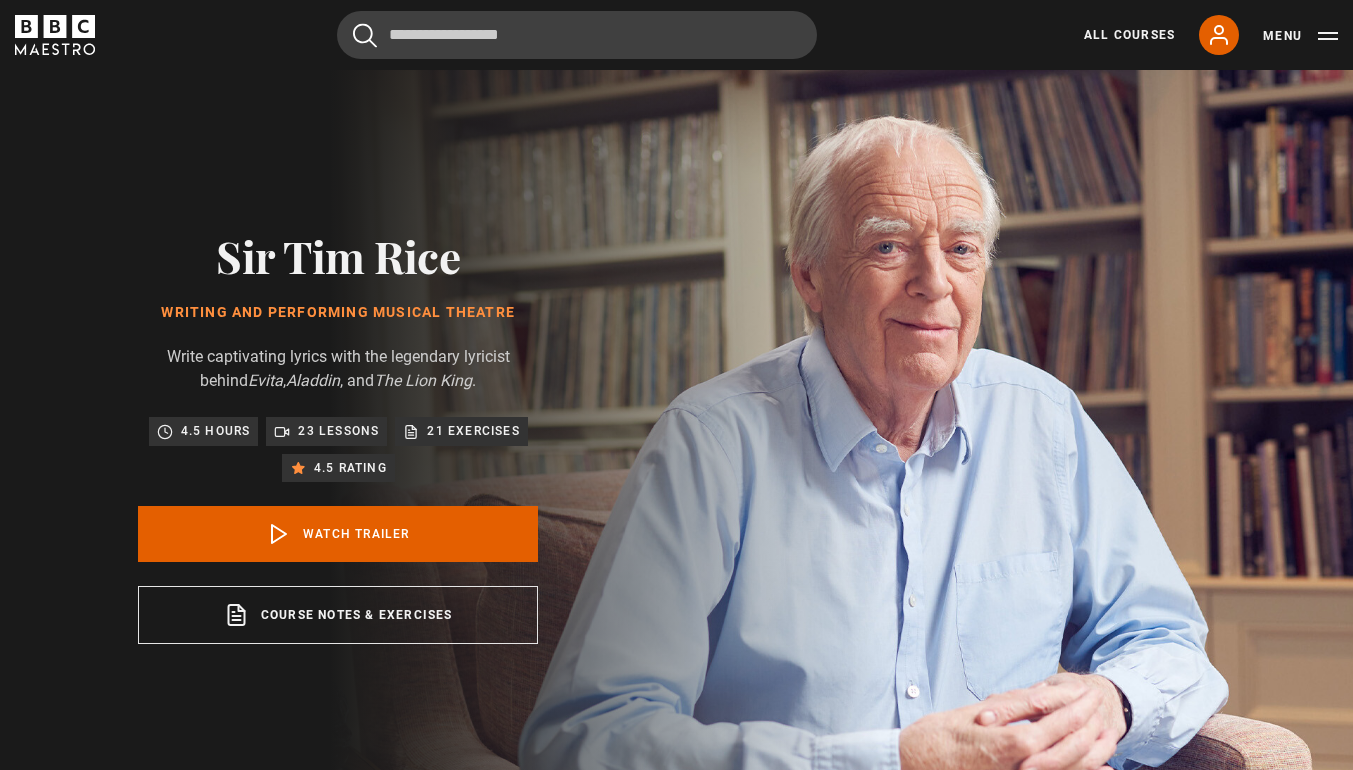 scroll, scrollTop: 0, scrollLeft: 0, axis: both 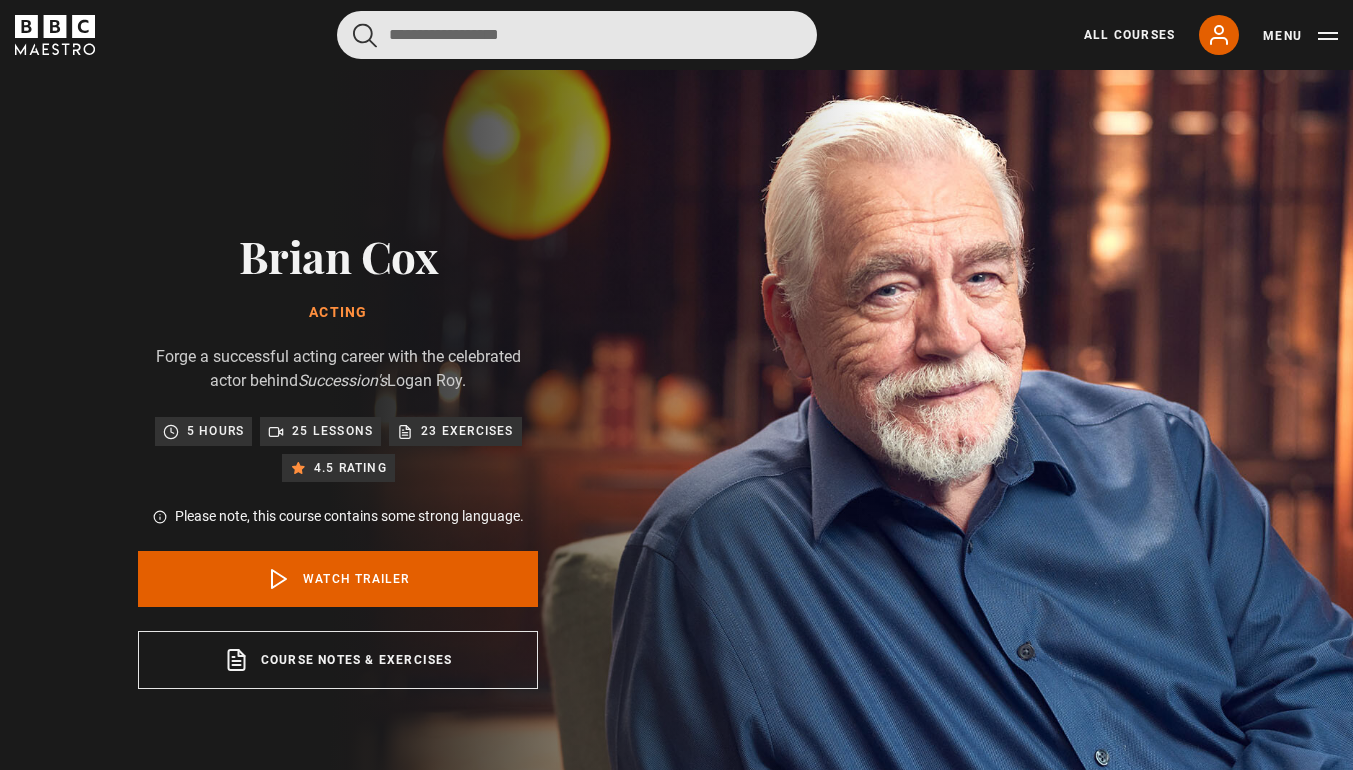 click at bounding box center (577, 35) 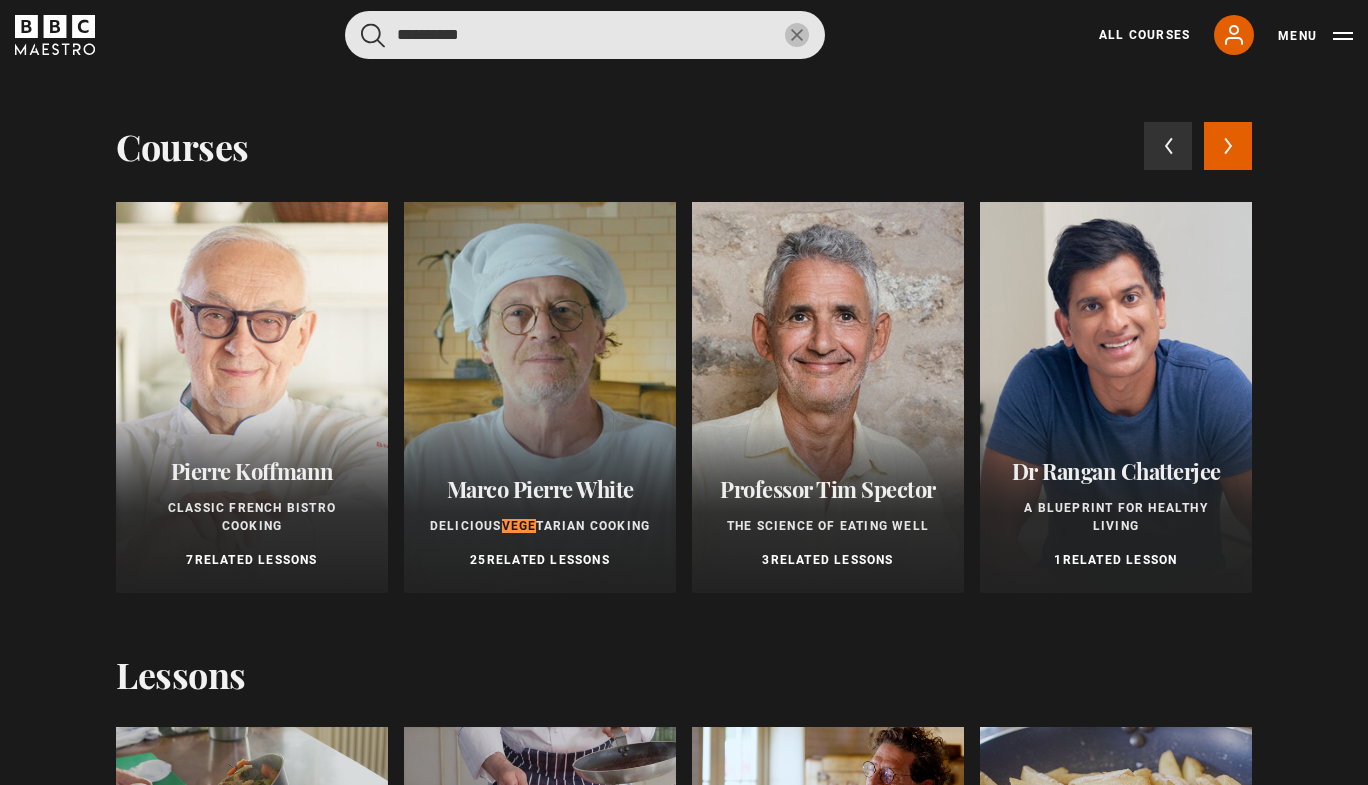 type on "**********" 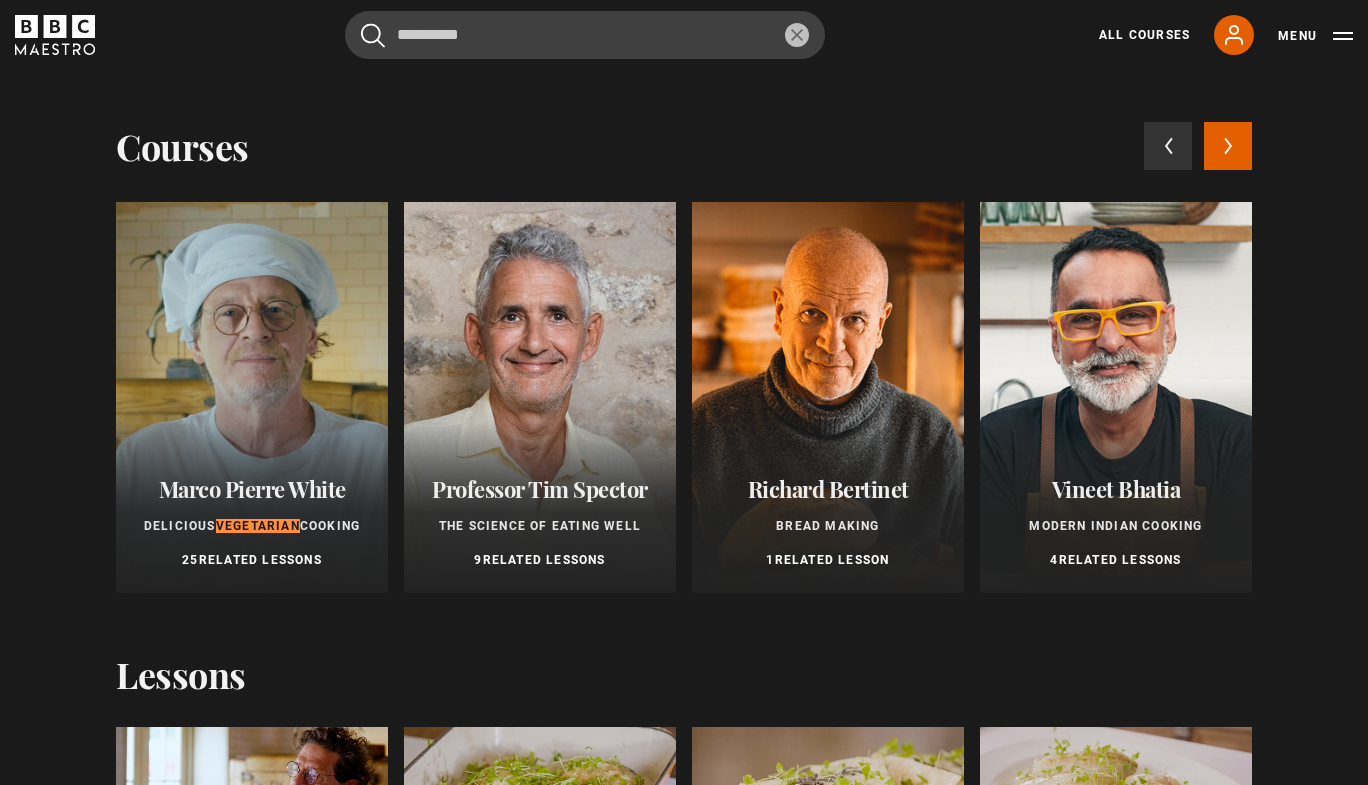click at bounding box center (252, 397) 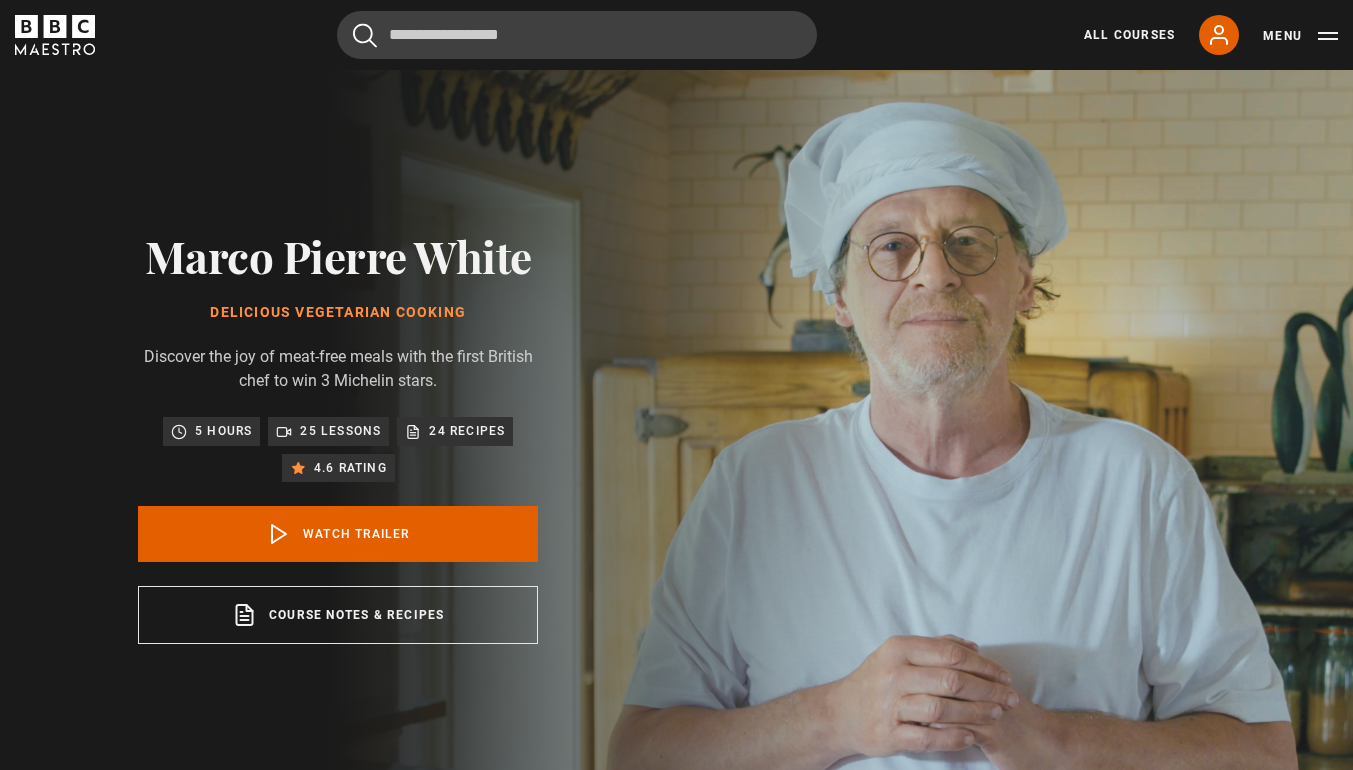 scroll, scrollTop: 0, scrollLeft: 0, axis: both 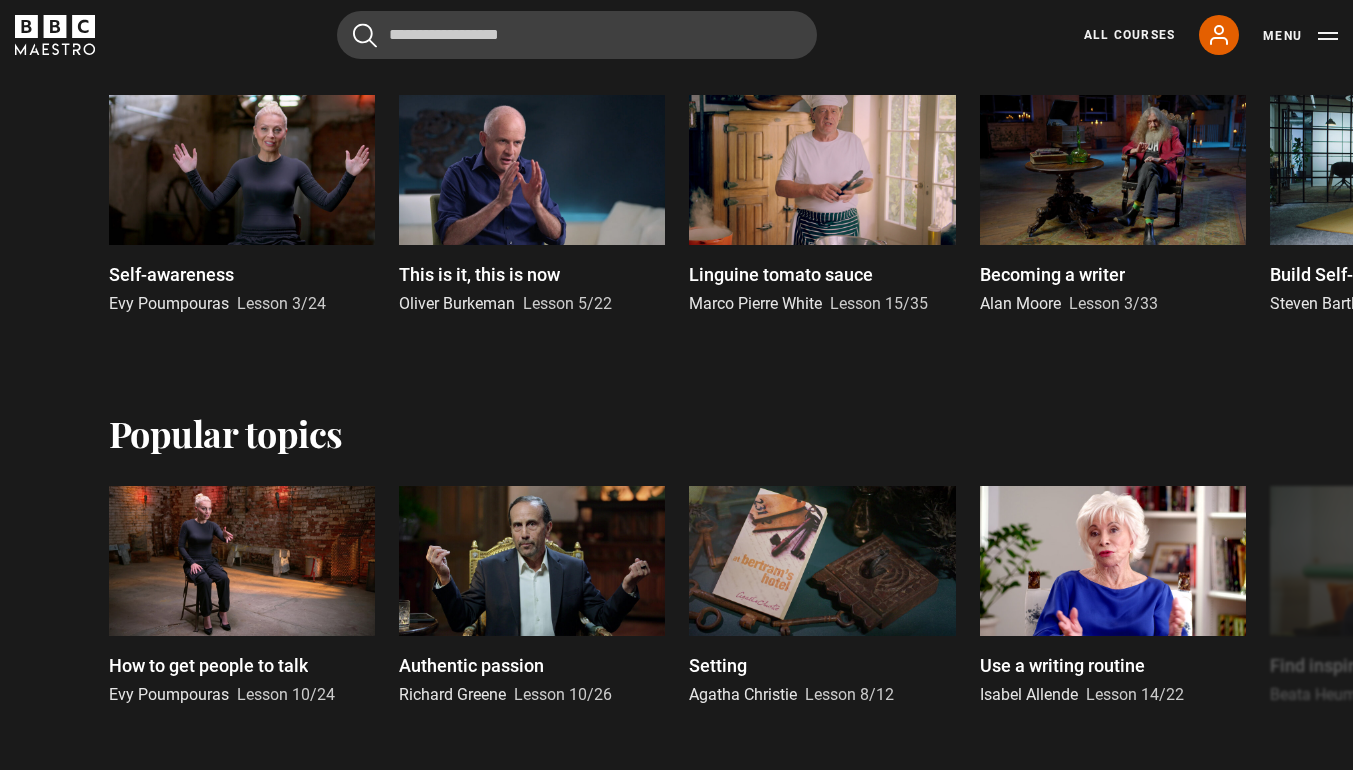 click at bounding box center [1113, 170] 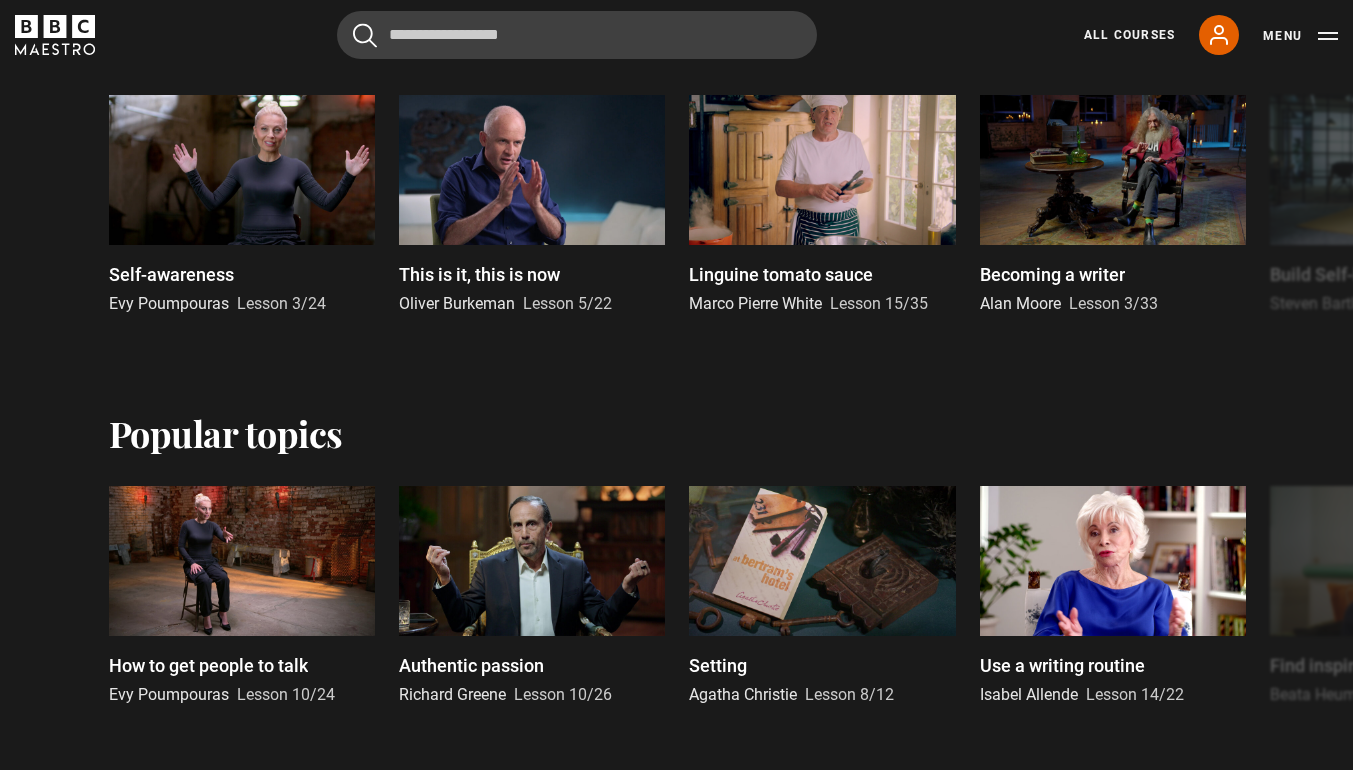 click at bounding box center (1113, 170) 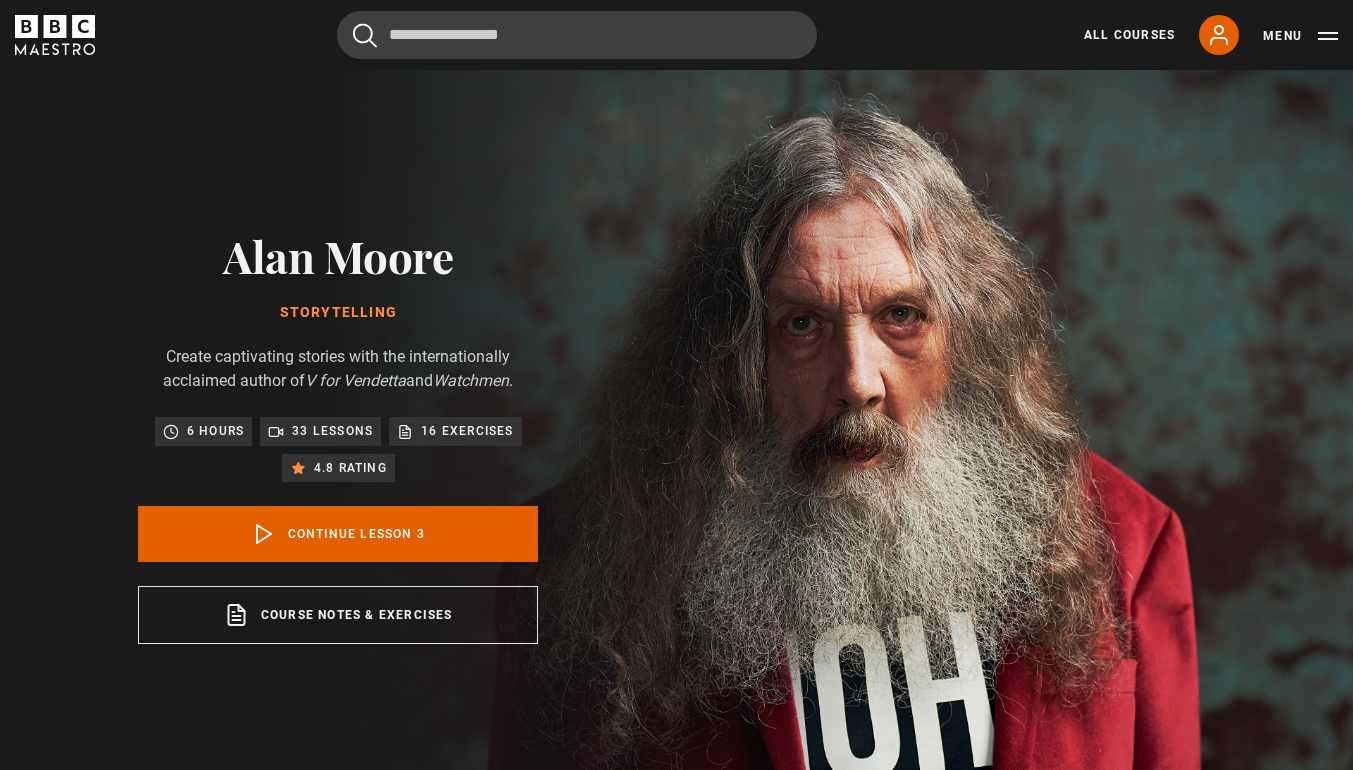 scroll, scrollTop: 804, scrollLeft: 0, axis: vertical 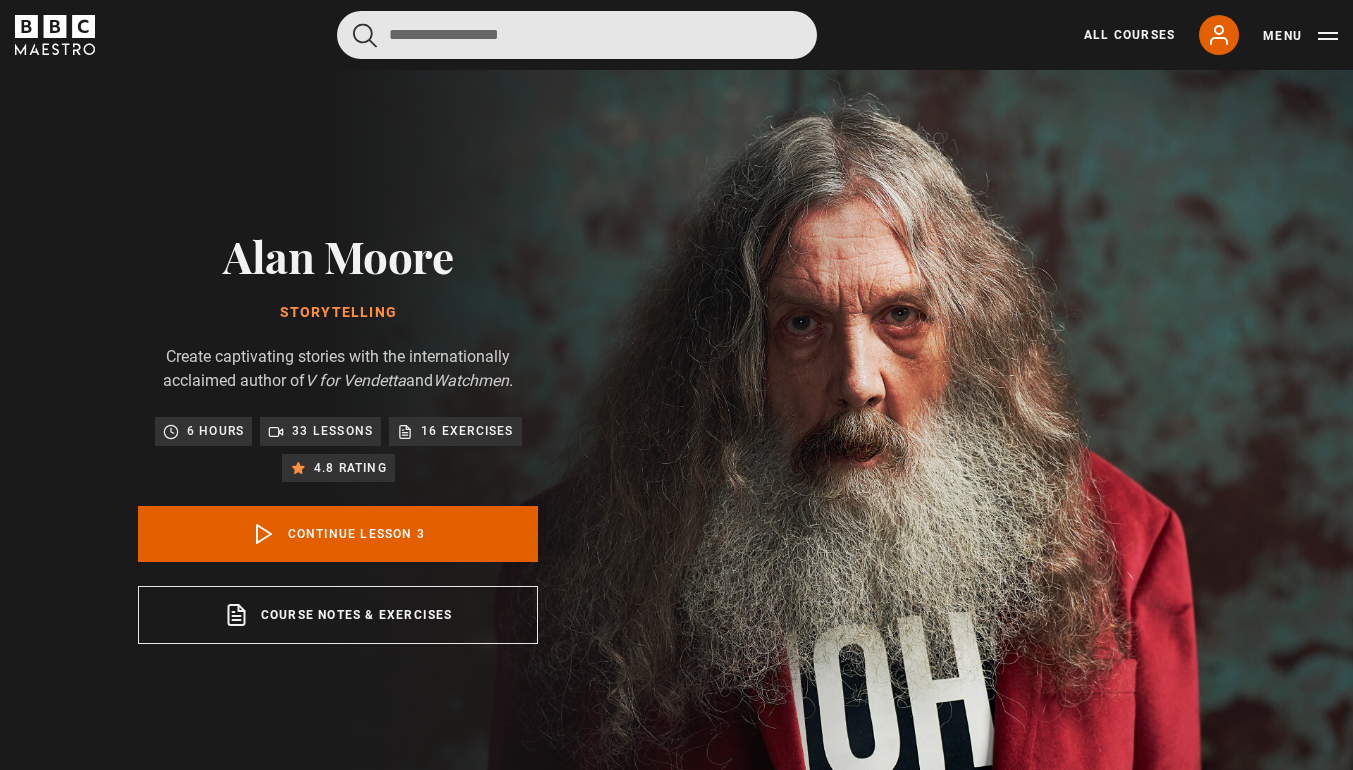 click at bounding box center [577, 35] 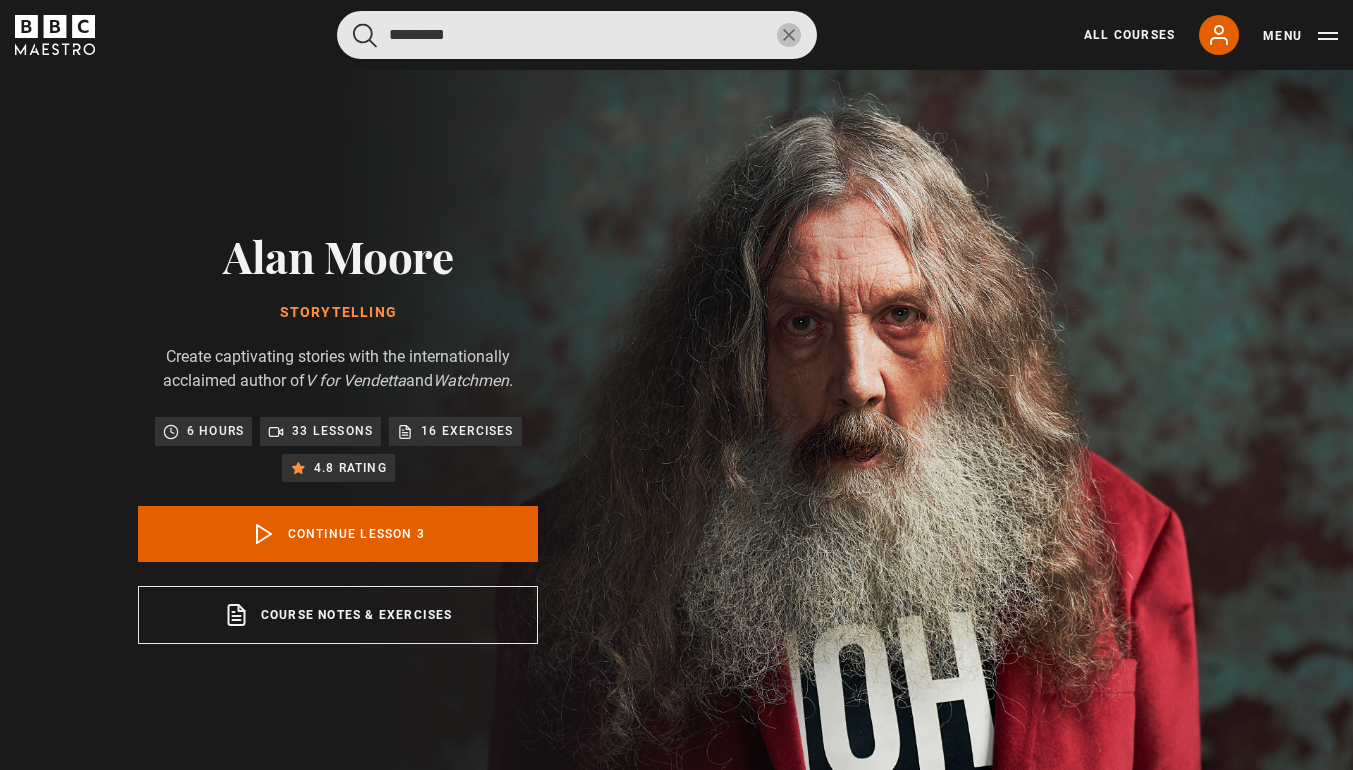 type on "*********" 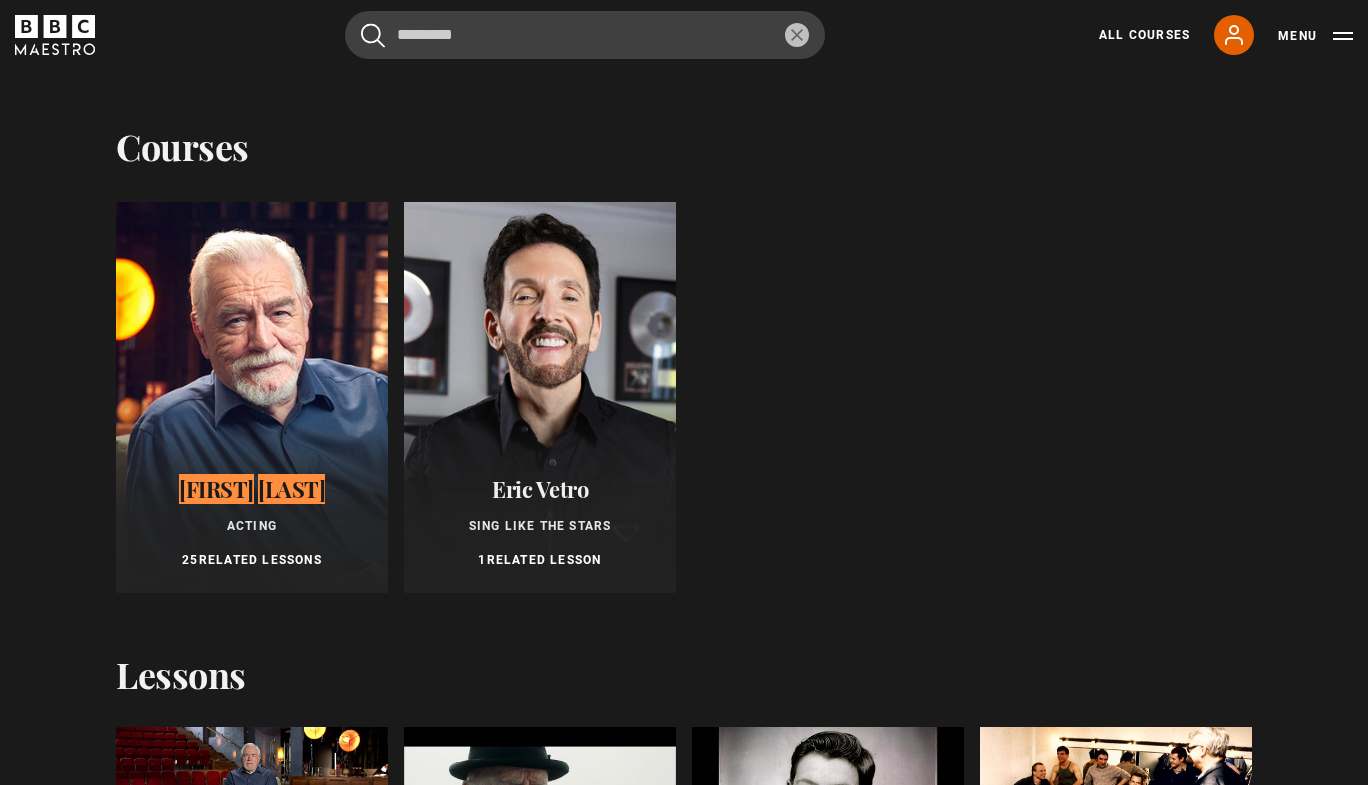 click at bounding box center [252, 397] 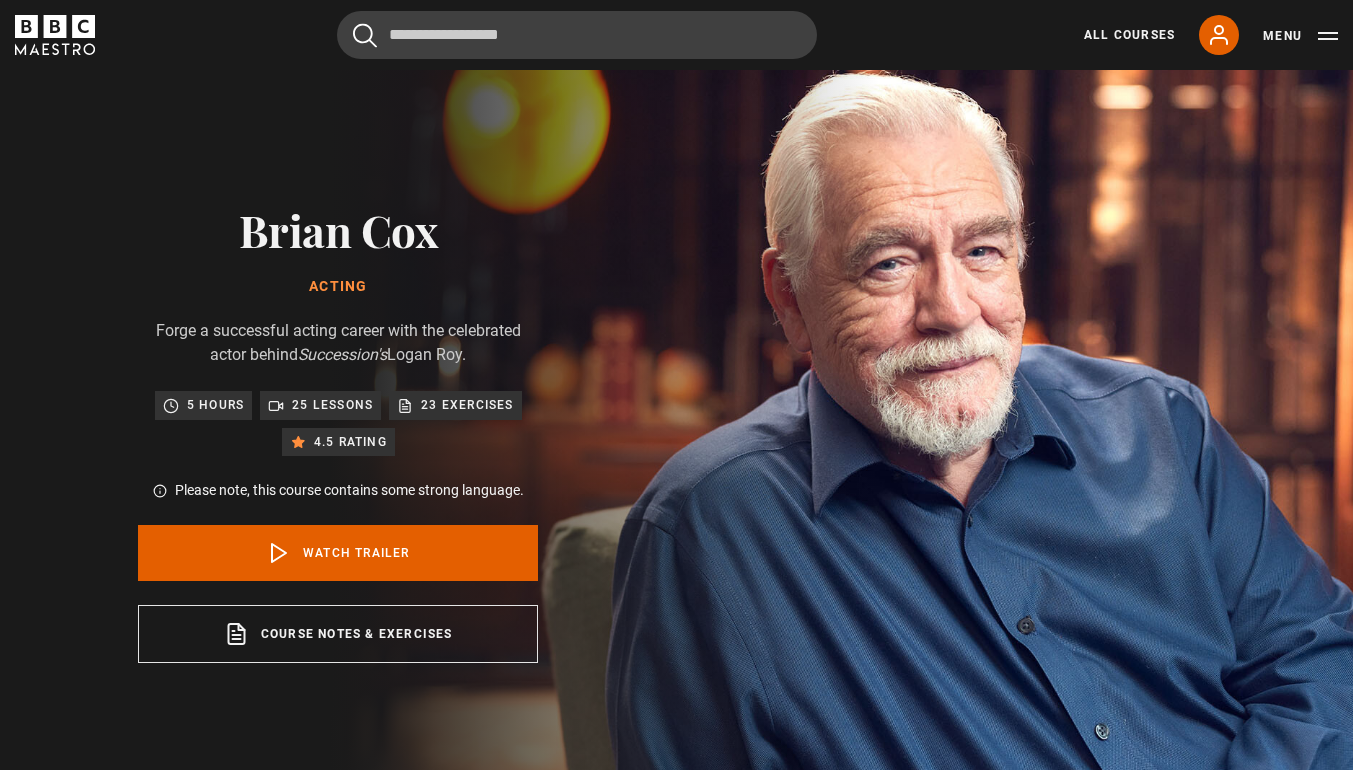 scroll, scrollTop: 247, scrollLeft: 0, axis: vertical 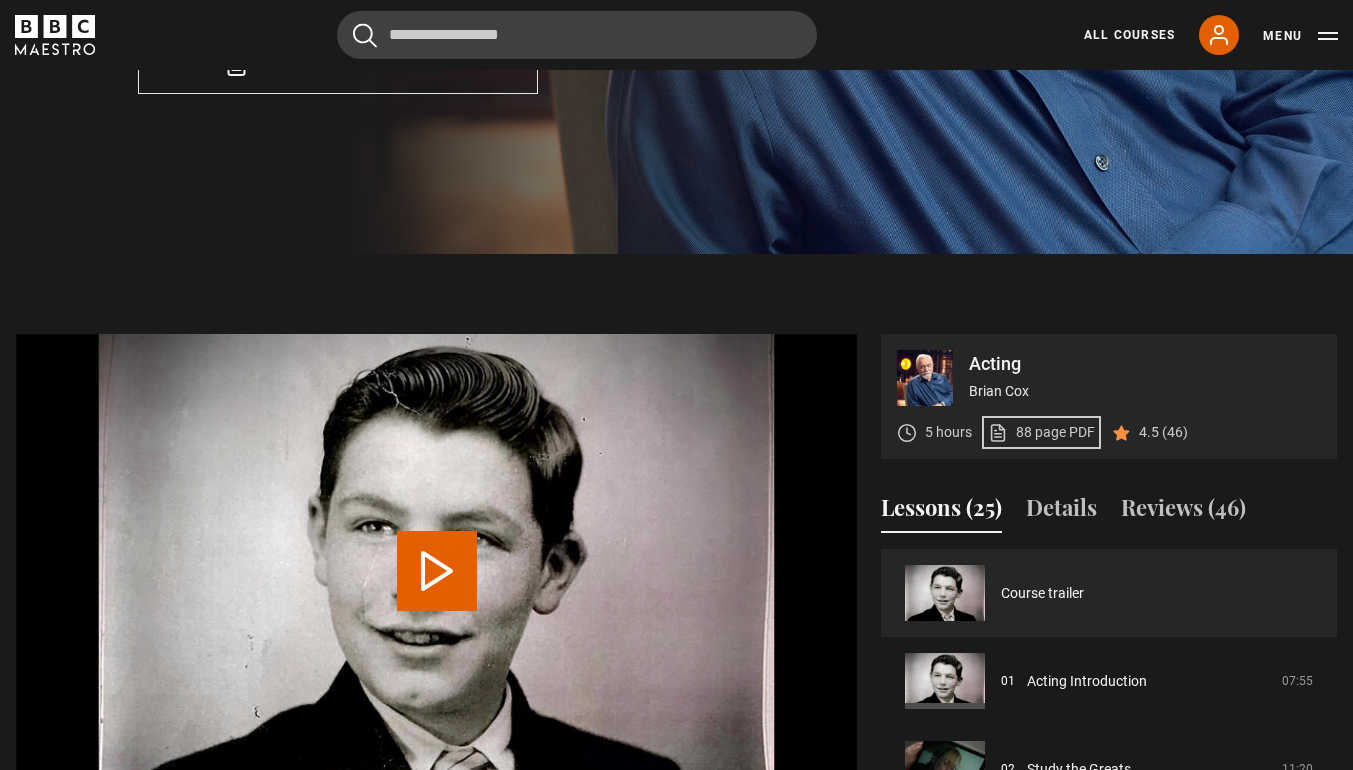 click on "88 page PDF
(opens in new tab)" at bounding box center (1041, 432) 